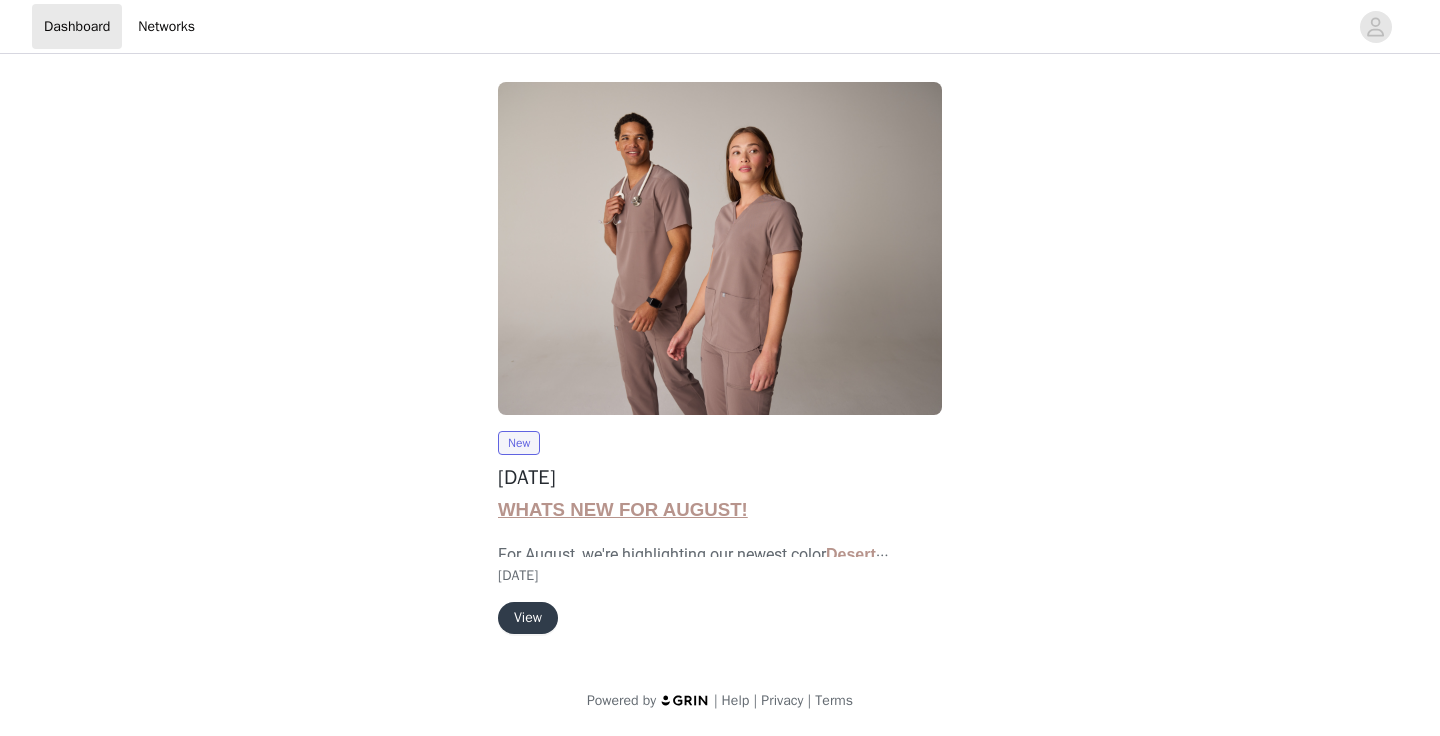 scroll, scrollTop: 0, scrollLeft: 0, axis: both 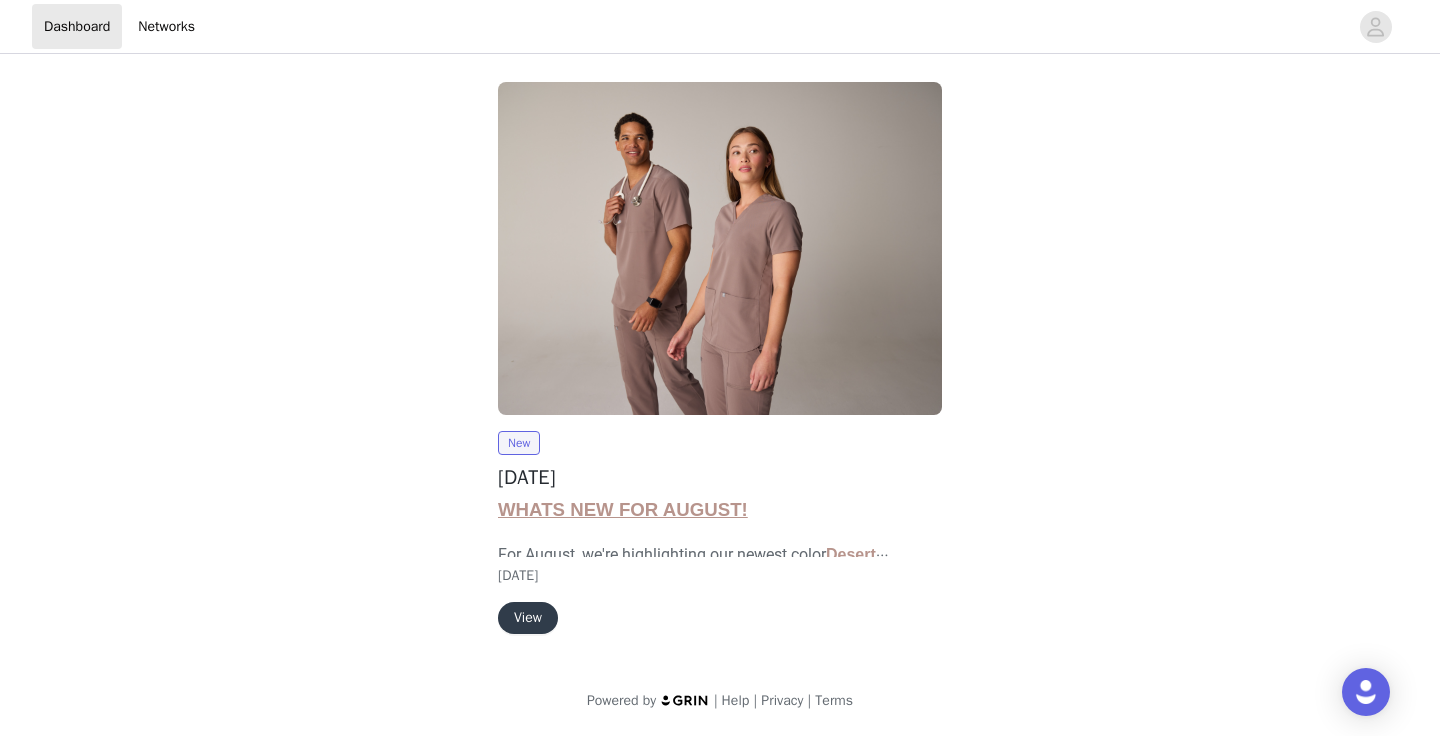 click on "View" at bounding box center (528, 618) 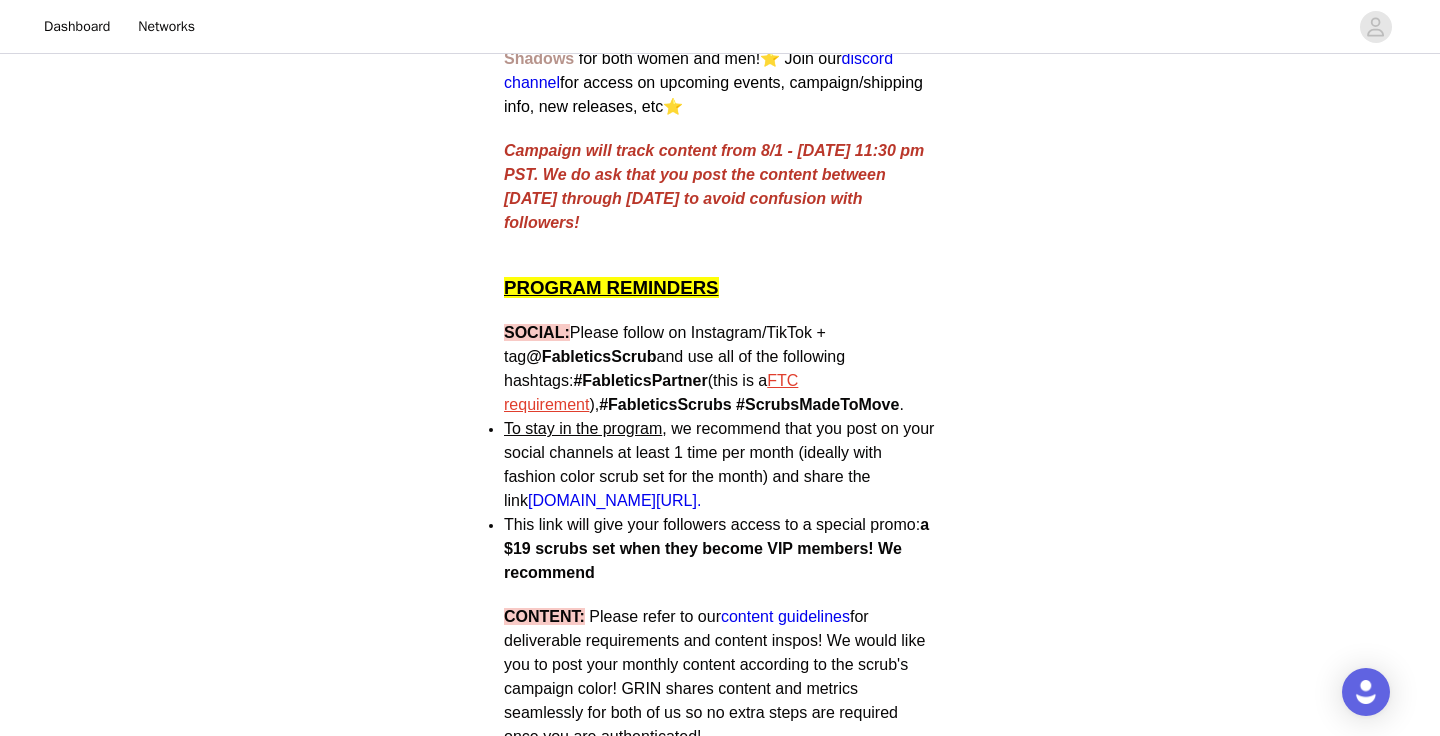 scroll, scrollTop: 568, scrollLeft: 0, axis: vertical 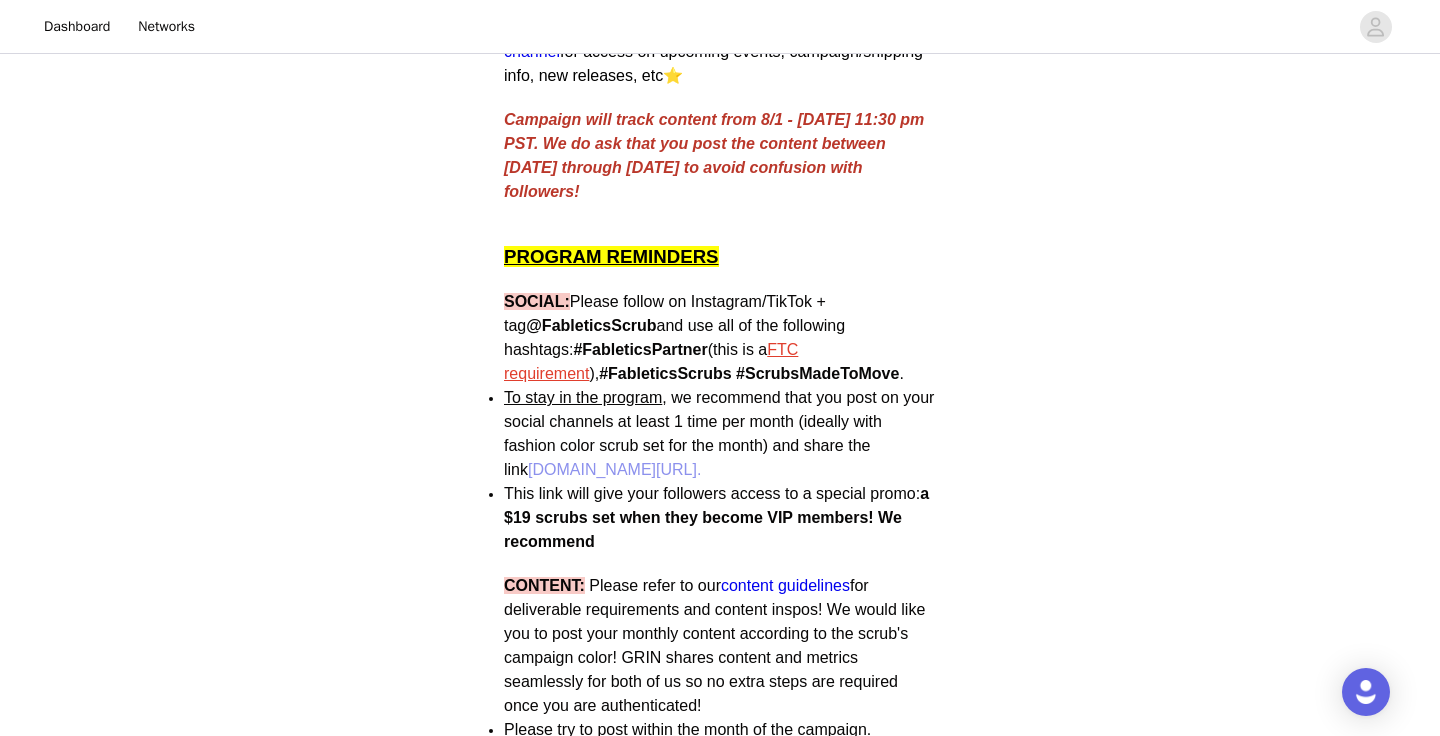 click on "[DOMAIN_NAME][URL]." at bounding box center (614, 469) 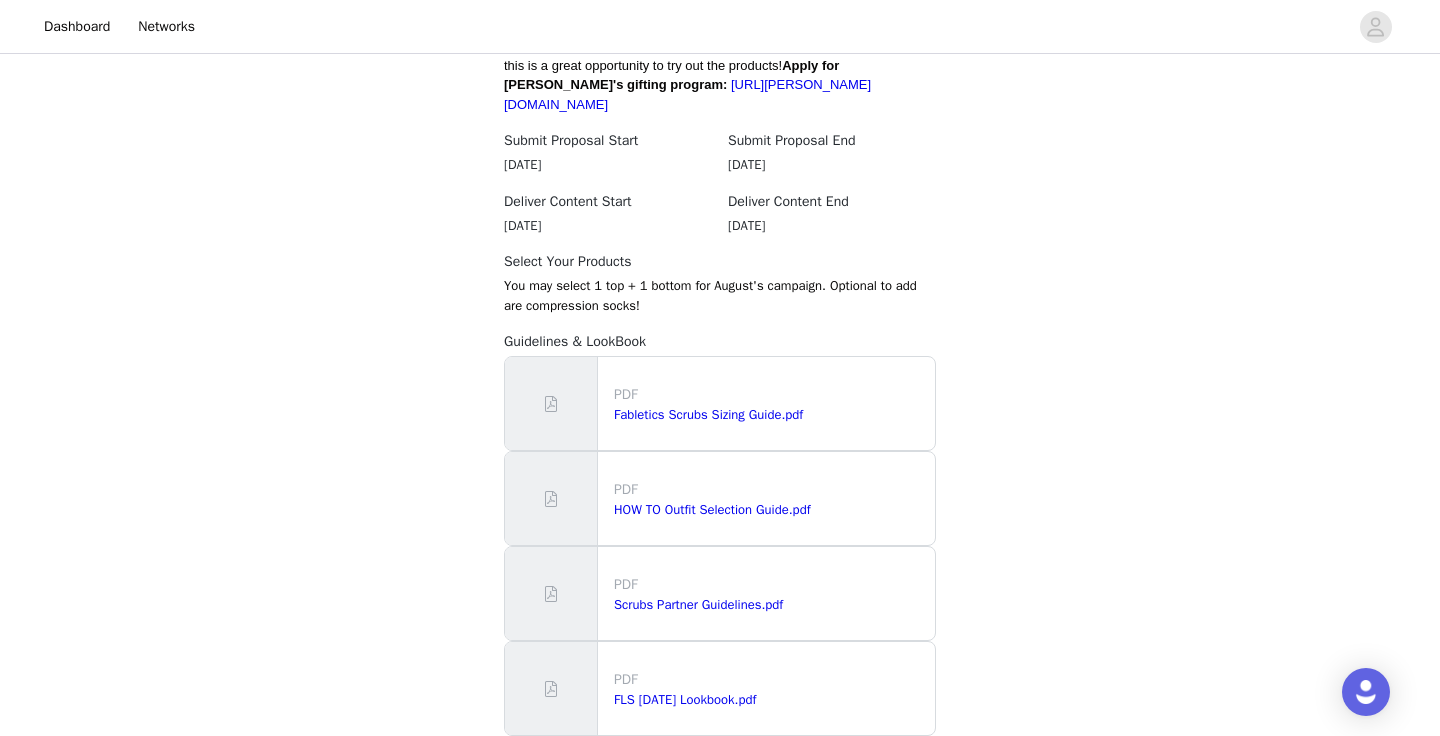 scroll, scrollTop: 1759, scrollLeft: 0, axis: vertical 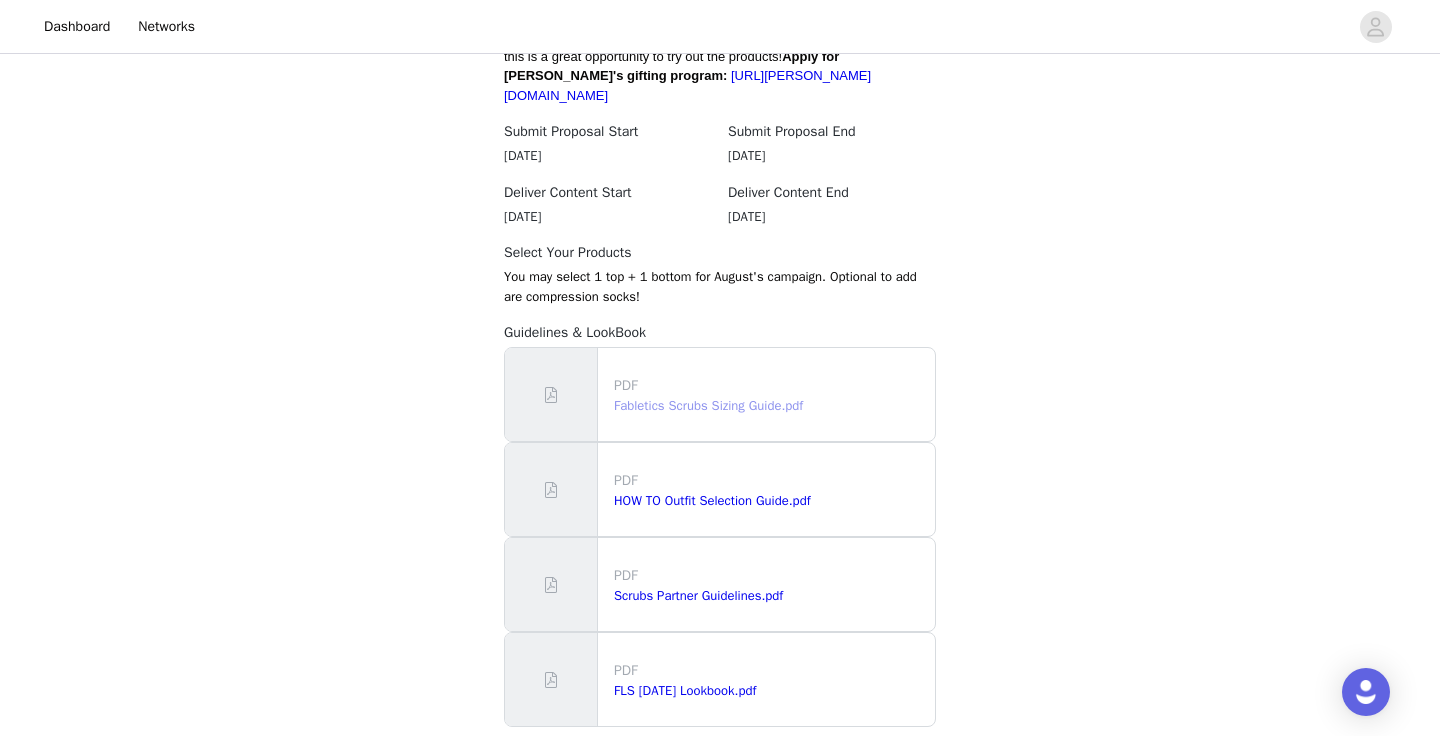 click on "Fabletics Scrubs Sizing Guide.pdf" at bounding box center (708, 405) 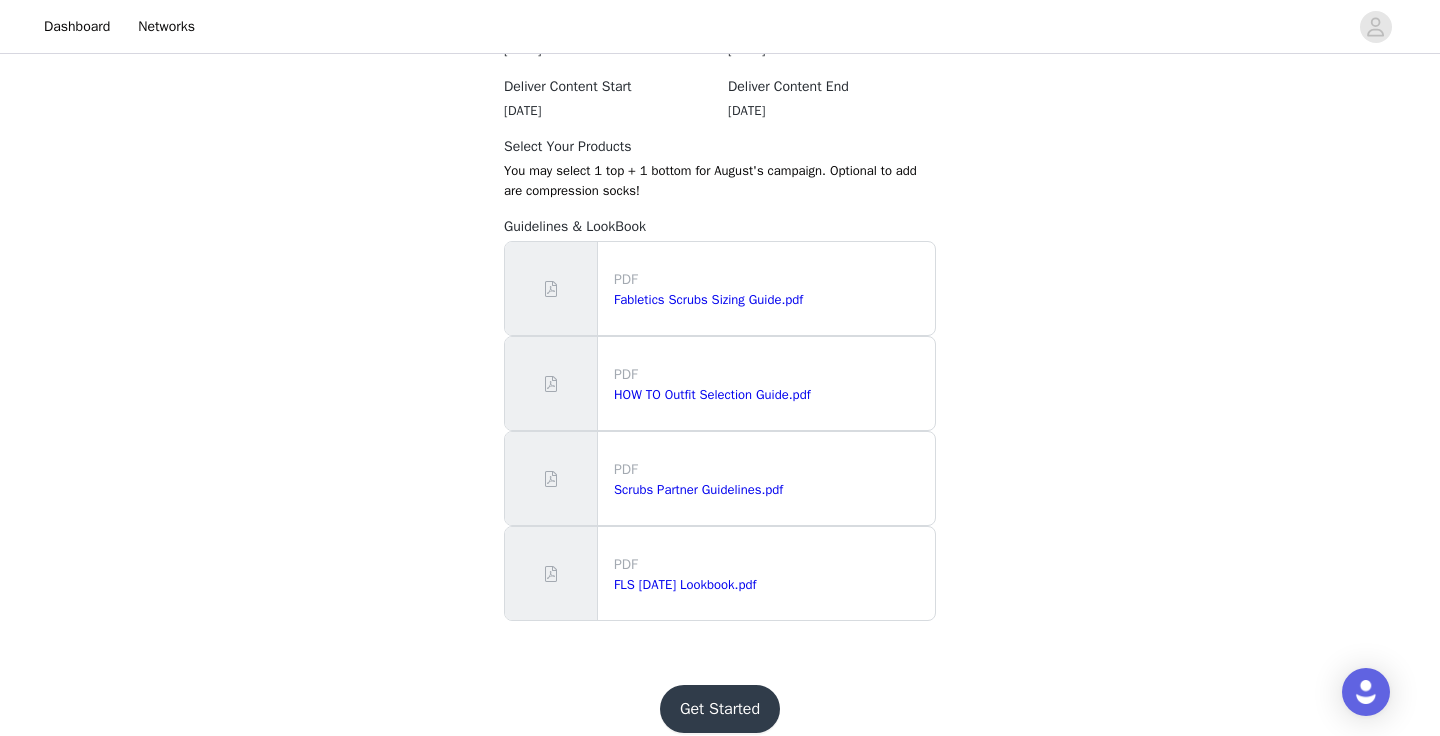 scroll, scrollTop: 1864, scrollLeft: 0, axis: vertical 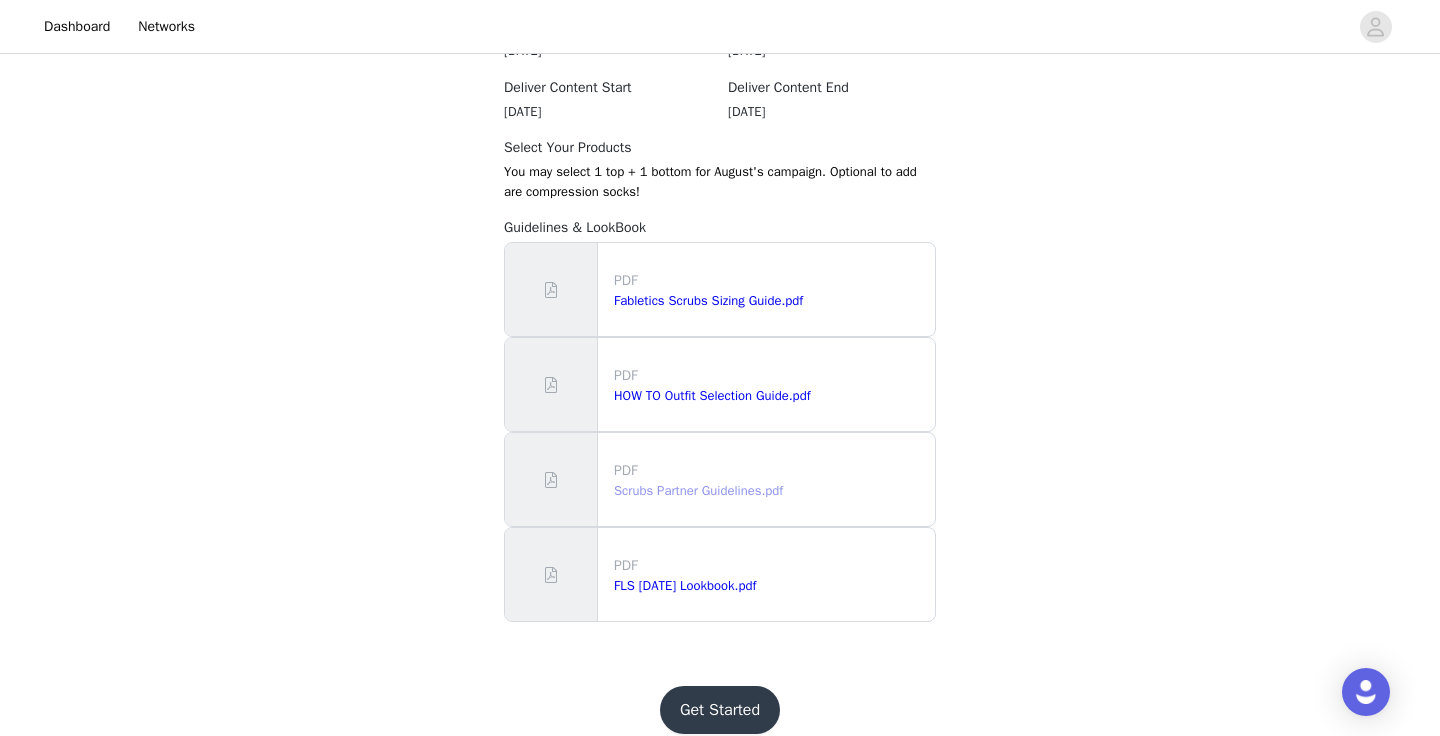 click on "Scrubs Partner Guidelines.pdf" at bounding box center (698, 490) 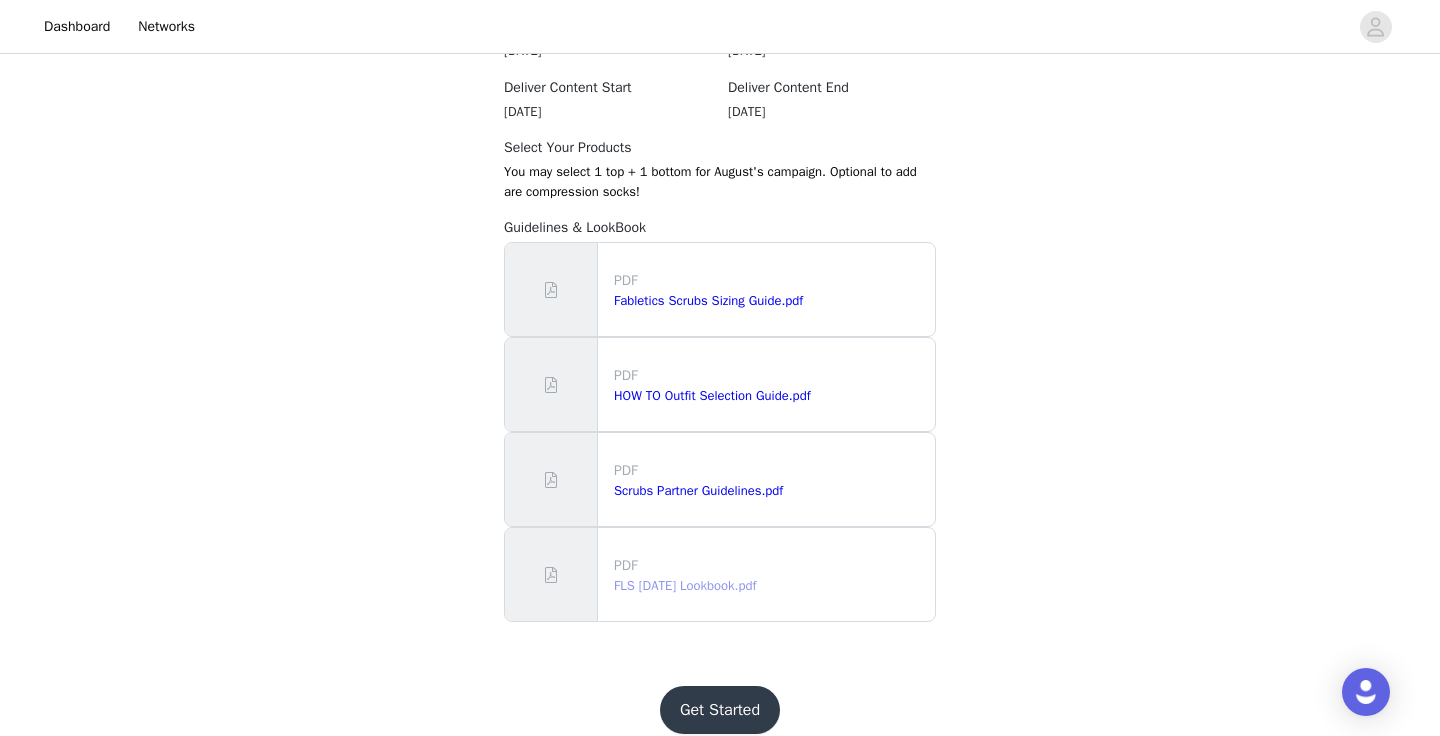 click on "FLS [DATE] Lookbook.pdf" at bounding box center (685, 585) 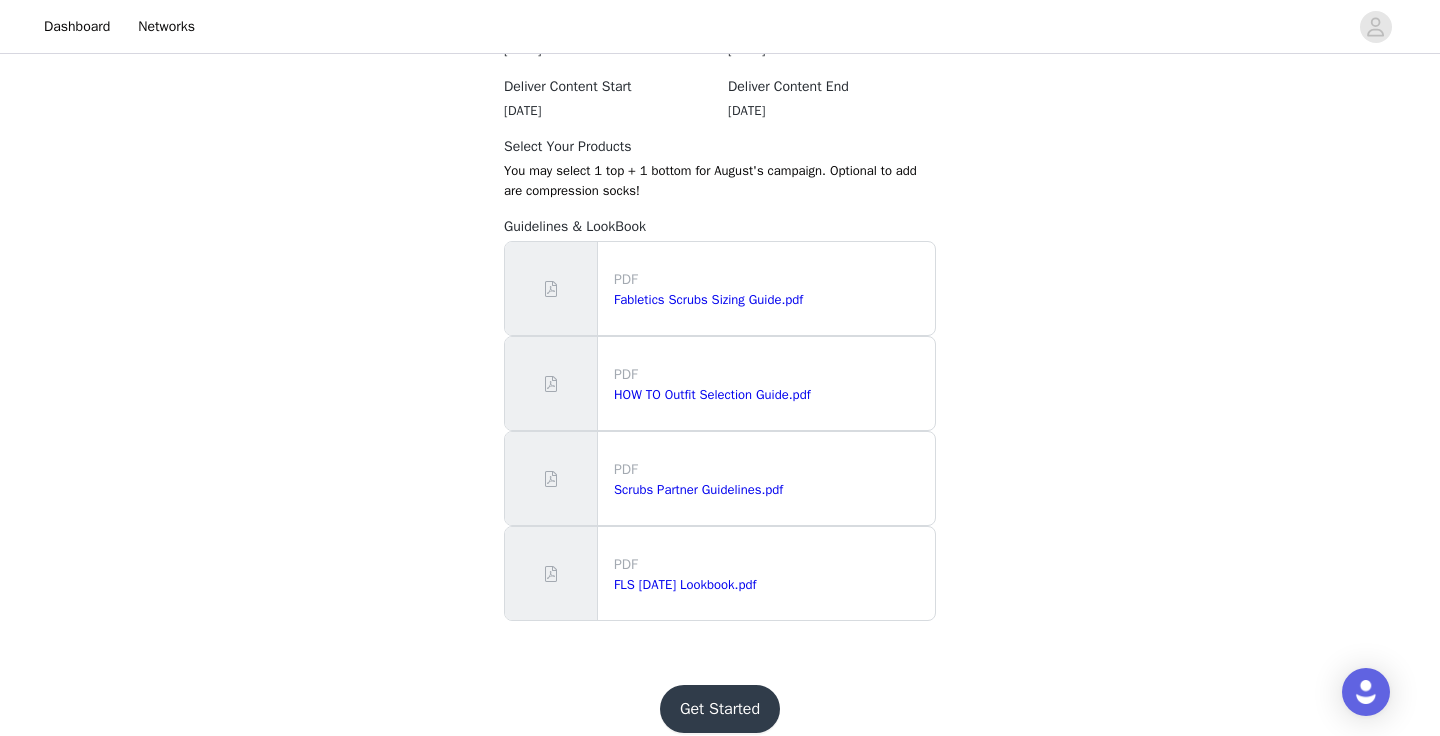 scroll, scrollTop: 1864, scrollLeft: 0, axis: vertical 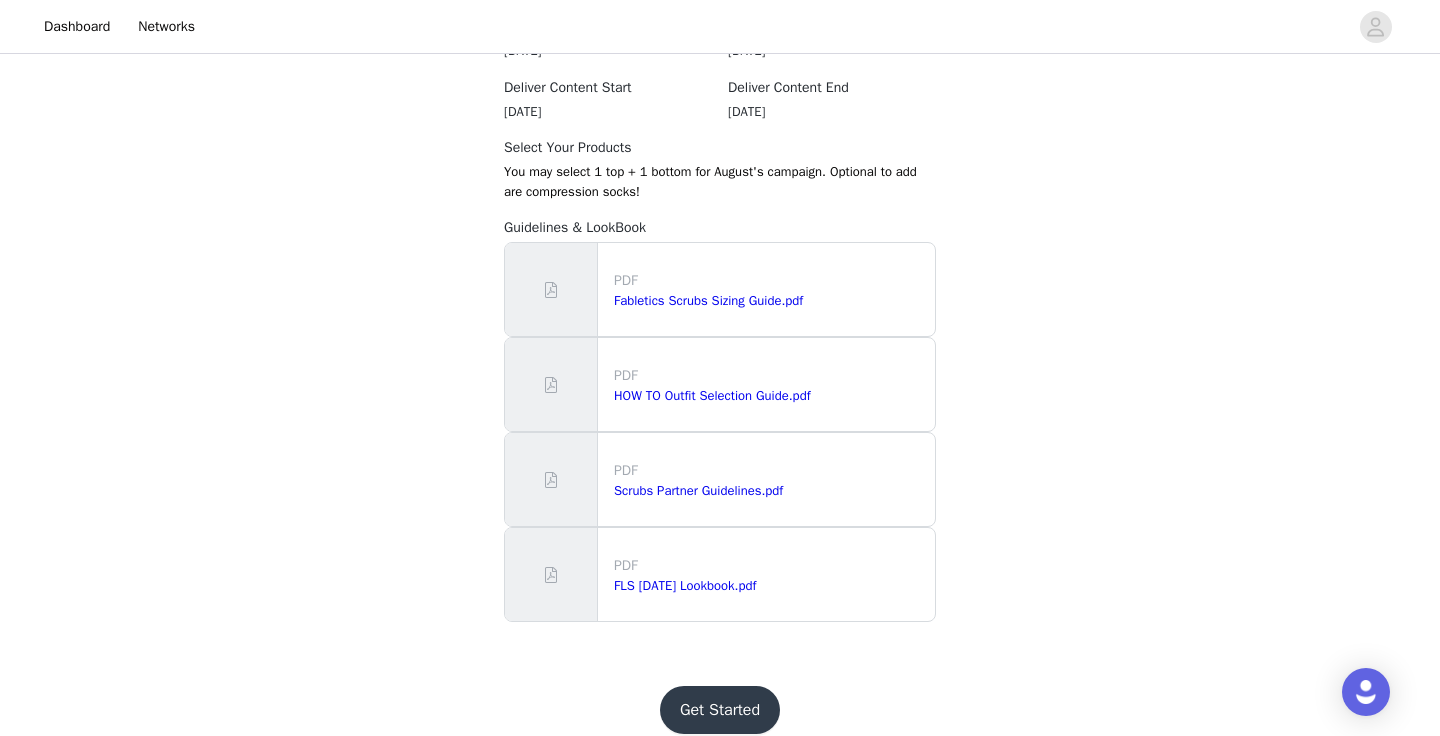 click on "Get Started" at bounding box center (720, 710) 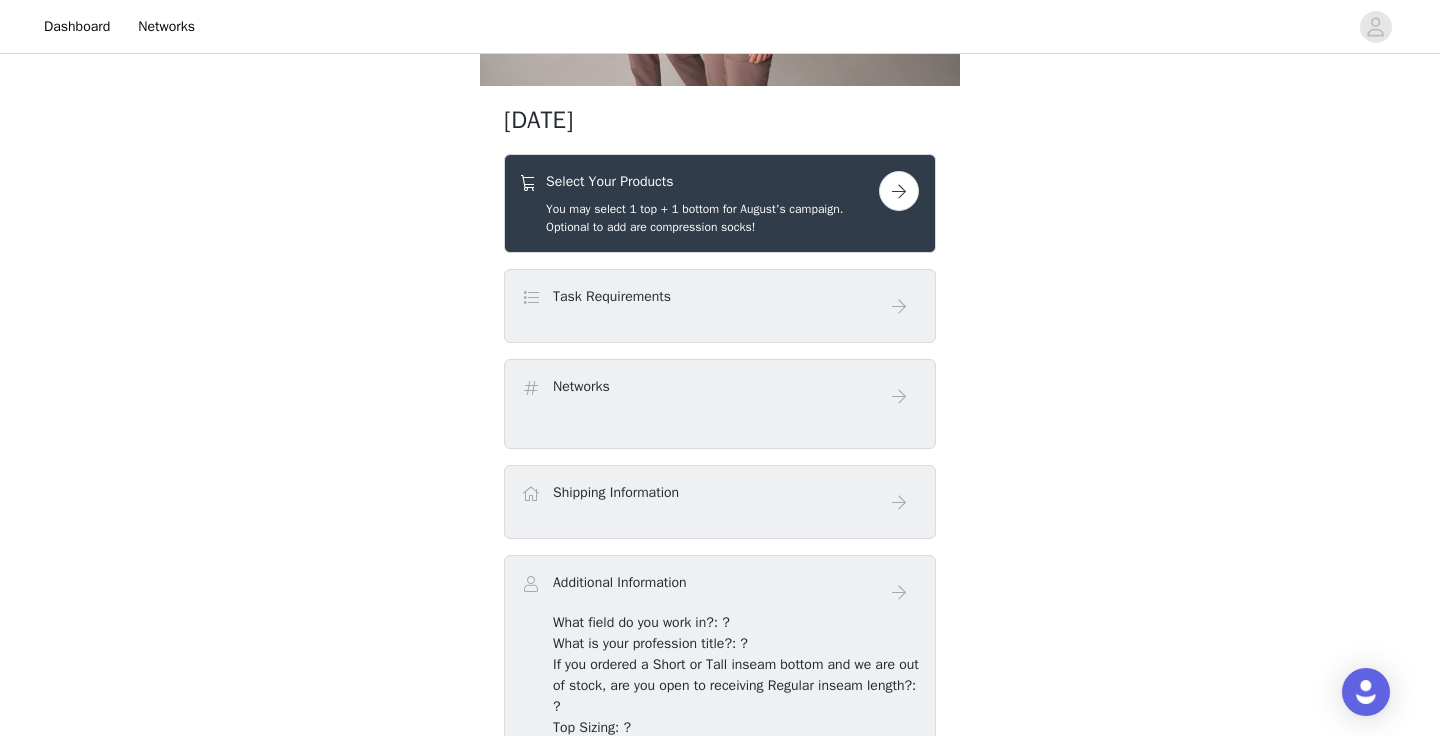 scroll, scrollTop: 296, scrollLeft: 0, axis: vertical 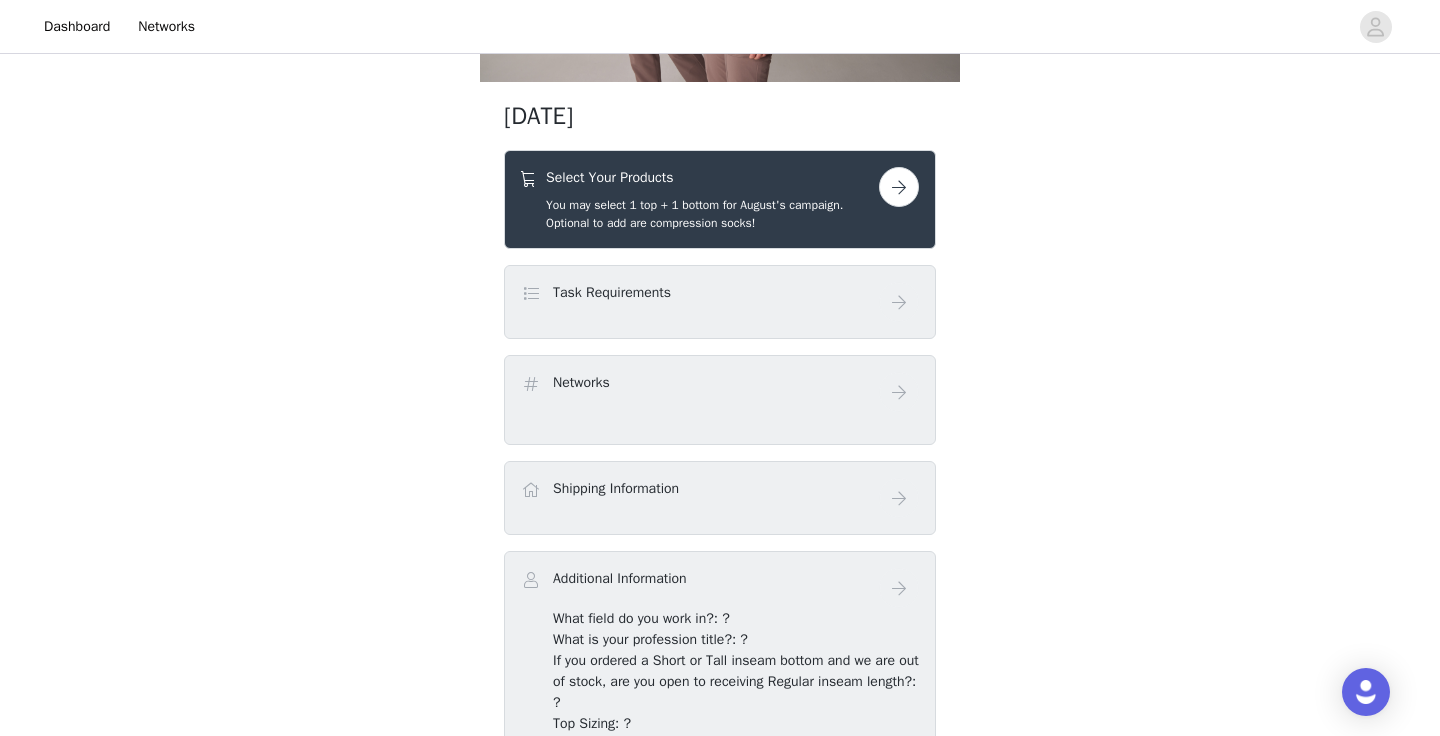 click at bounding box center (899, 187) 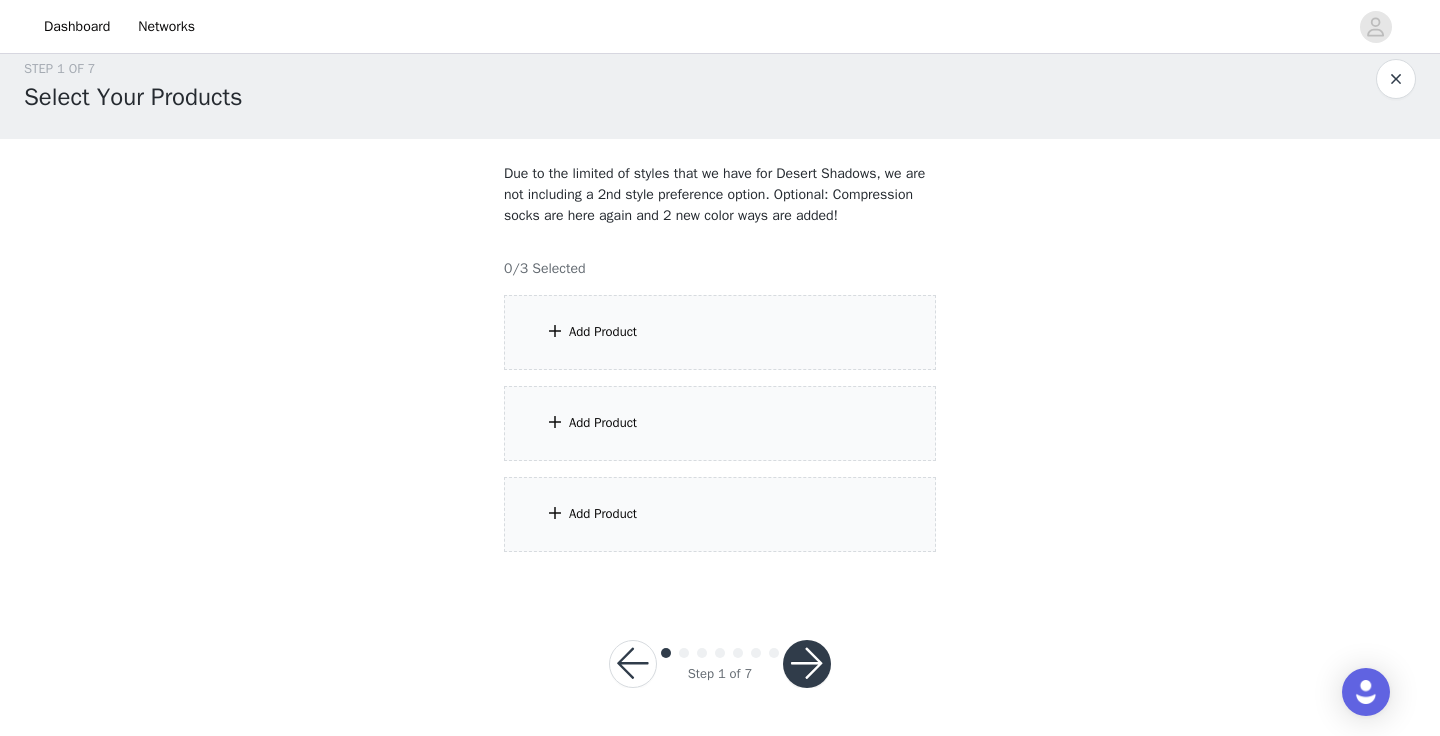 scroll, scrollTop: 43, scrollLeft: 0, axis: vertical 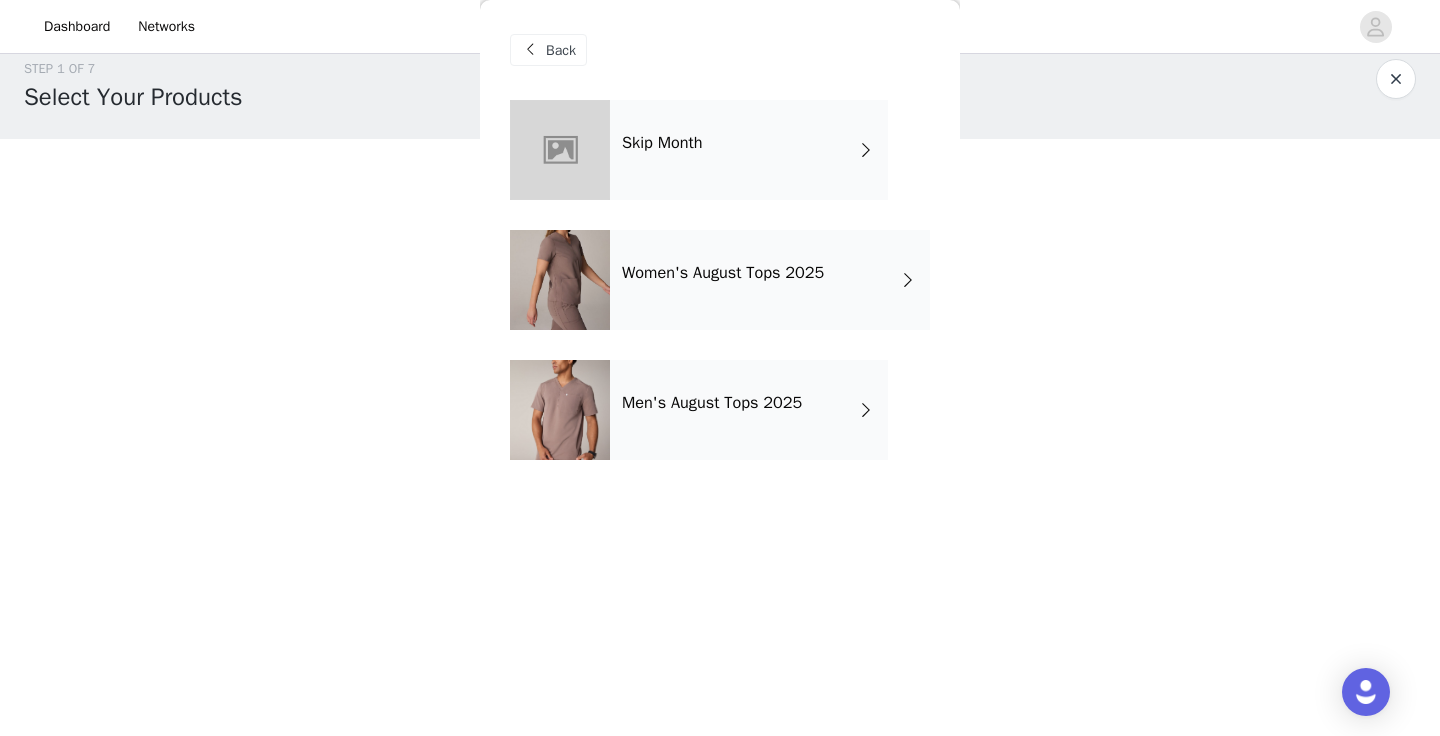 click on "Women's August Tops 2025" at bounding box center [723, 273] 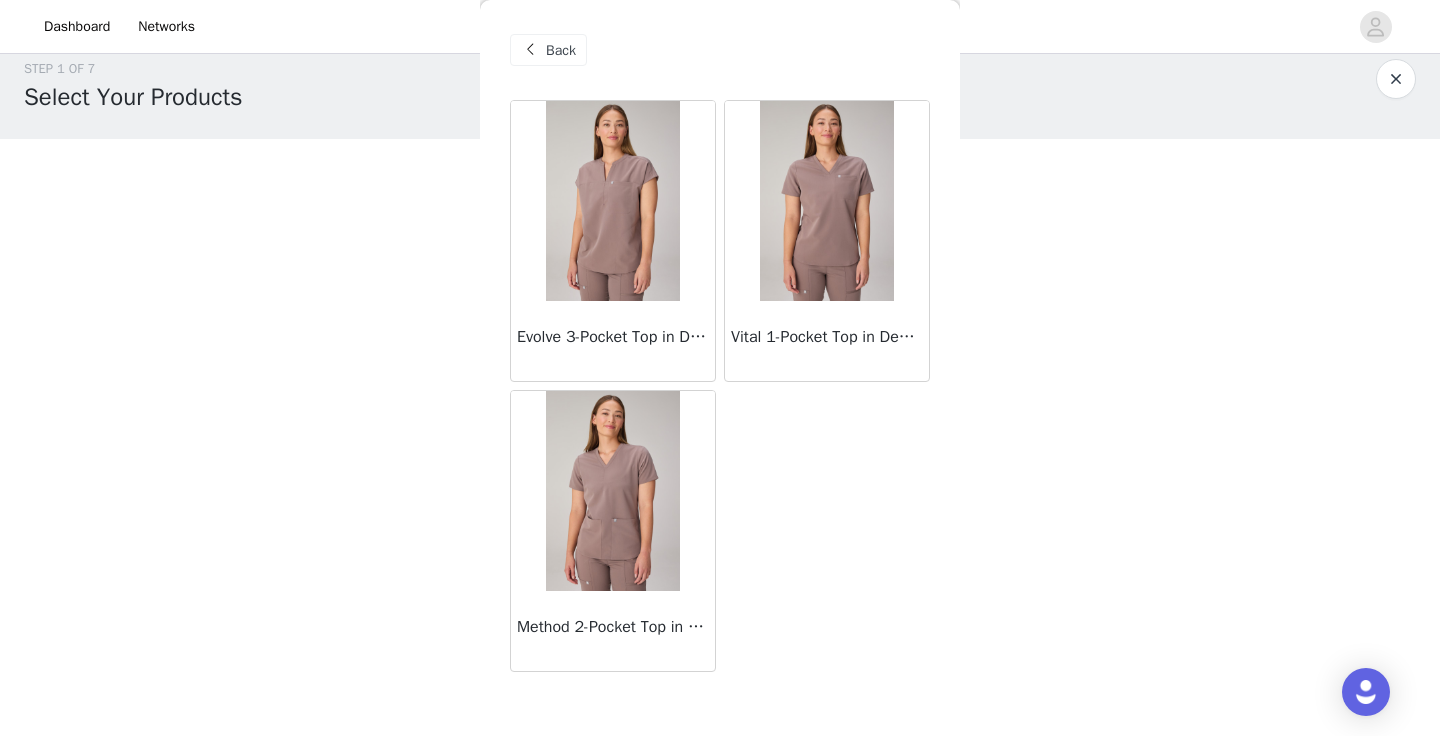 click at bounding box center (612, 201) 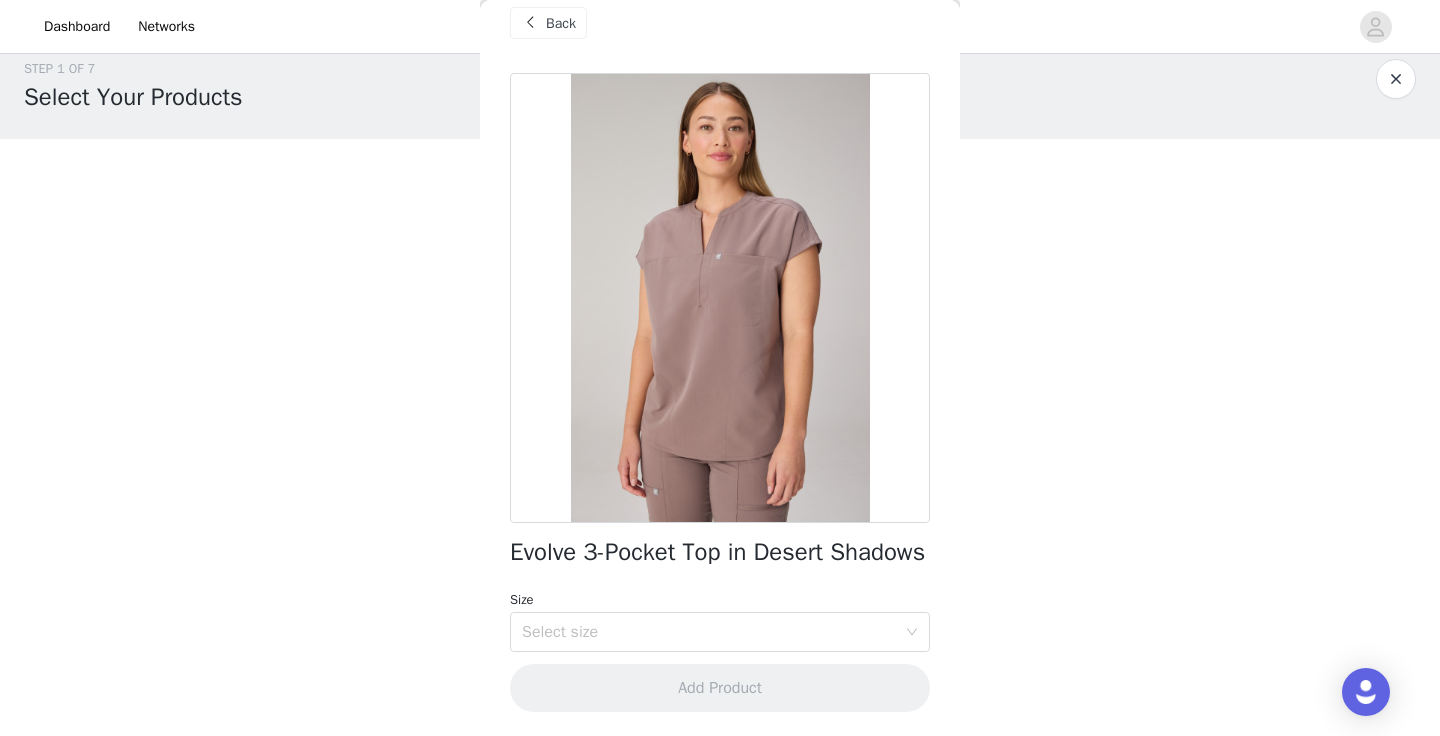 scroll, scrollTop: 53, scrollLeft: 0, axis: vertical 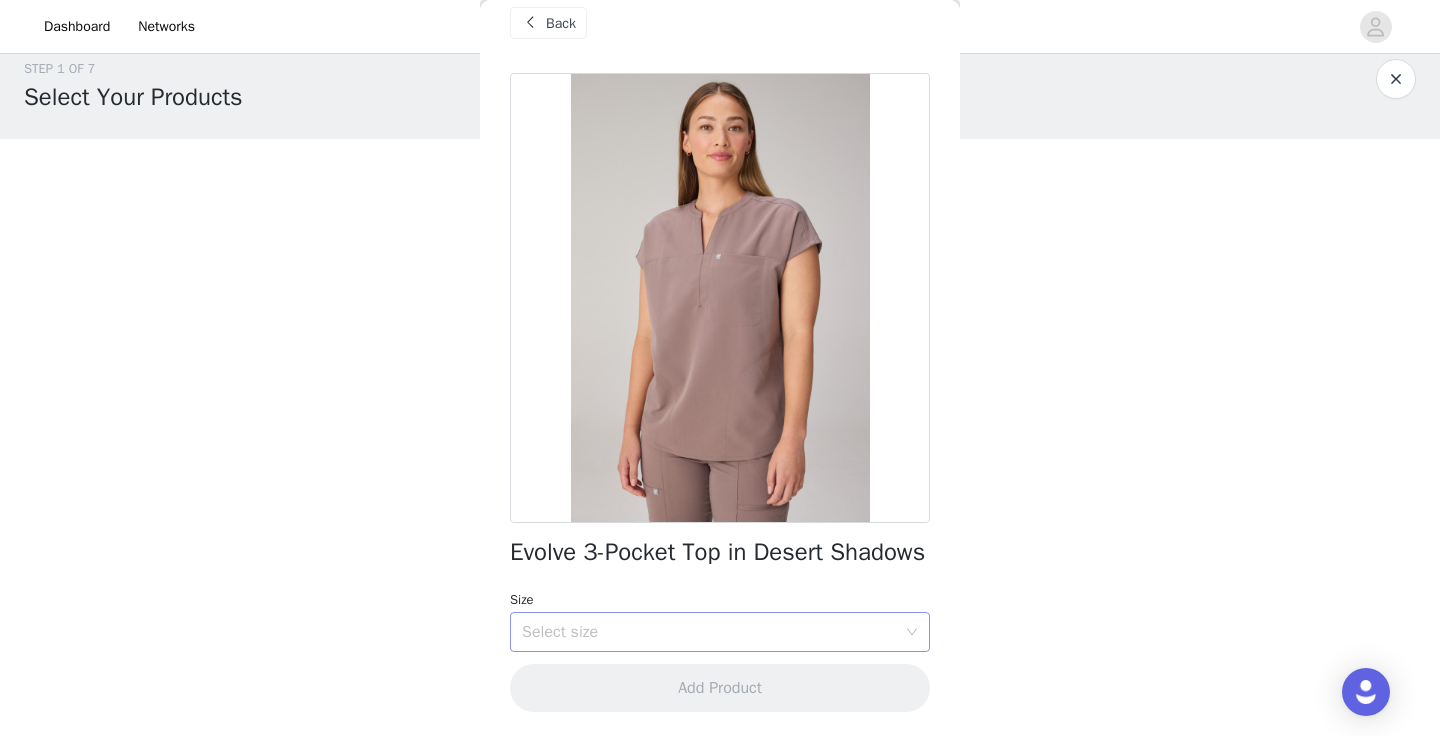 click on "Select size" at bounding box center [713, 632] 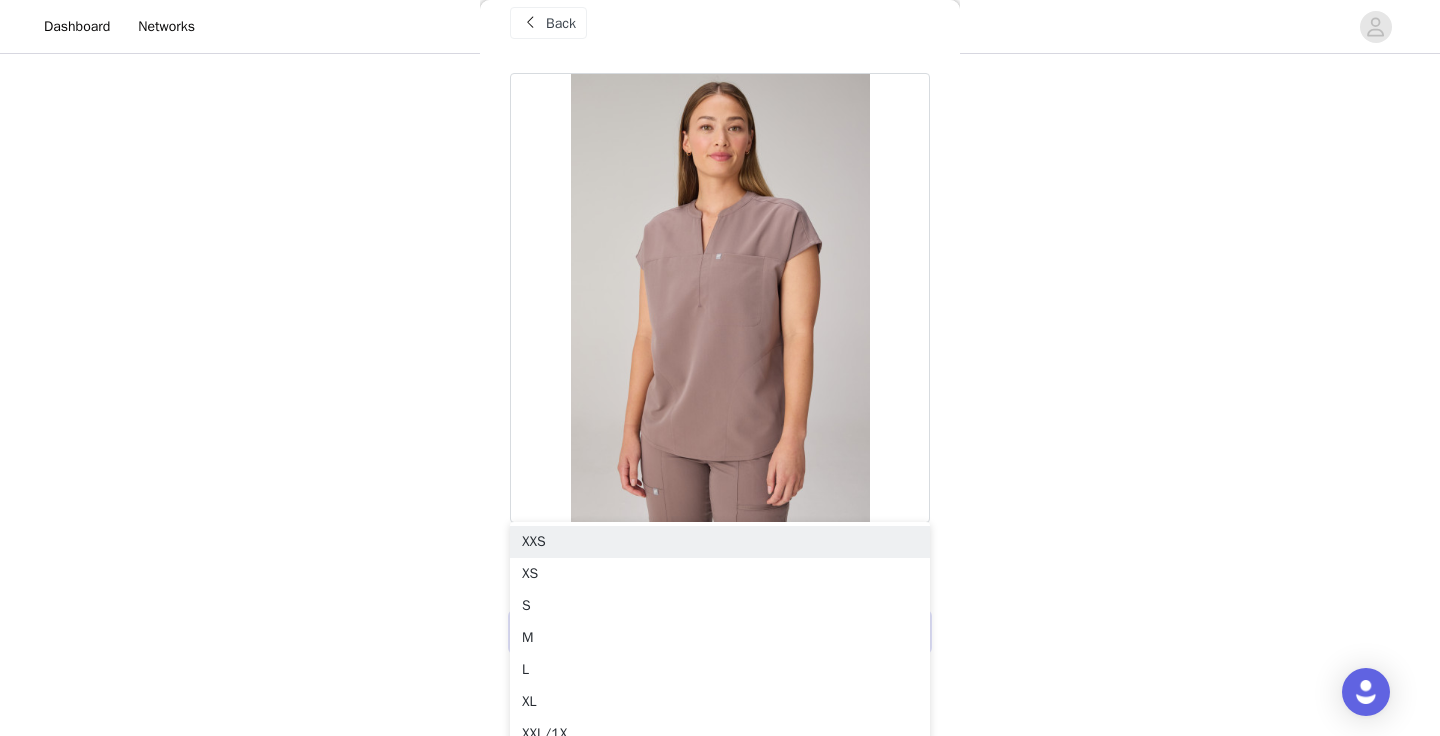 scroll, scrollTop: 181, scrollLeft: 0, axis: vertical 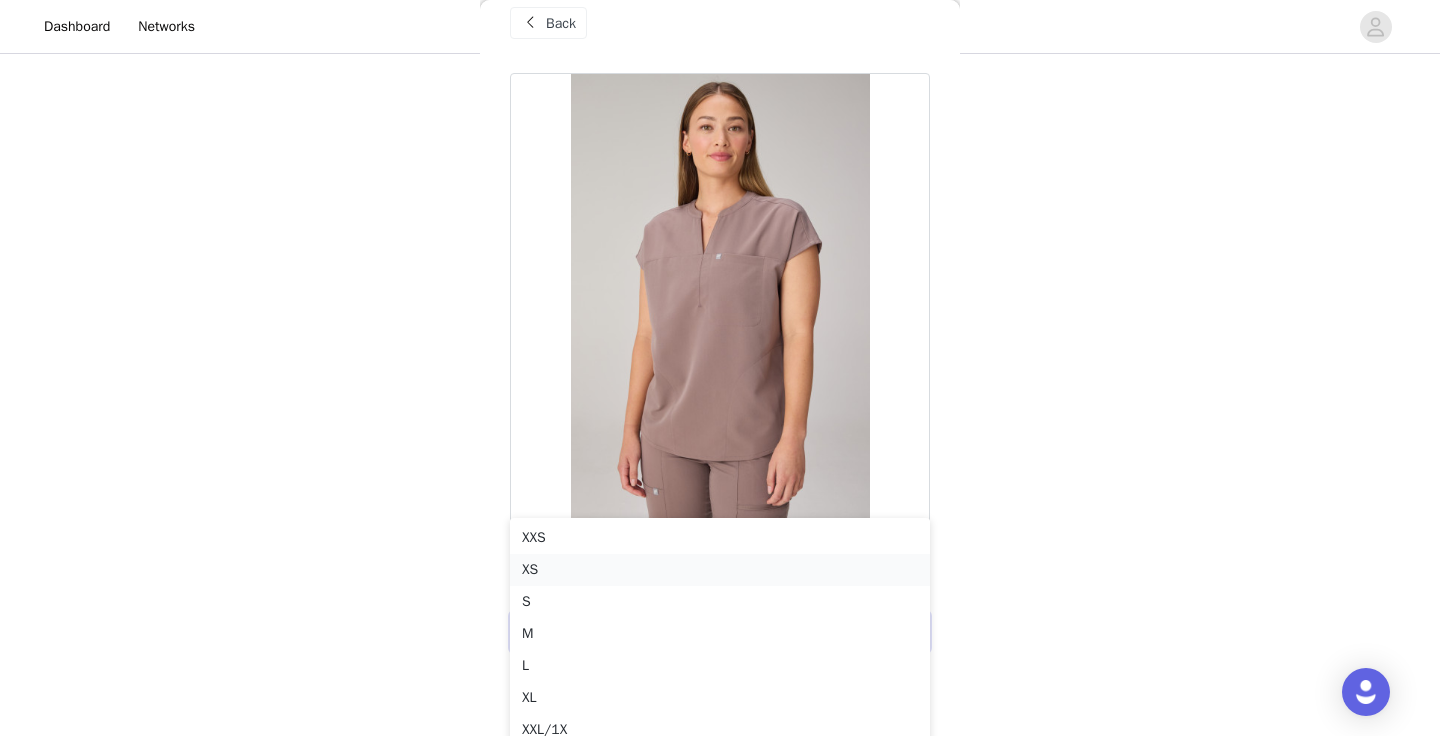 click on "XS" at bounding box center [720, 570] 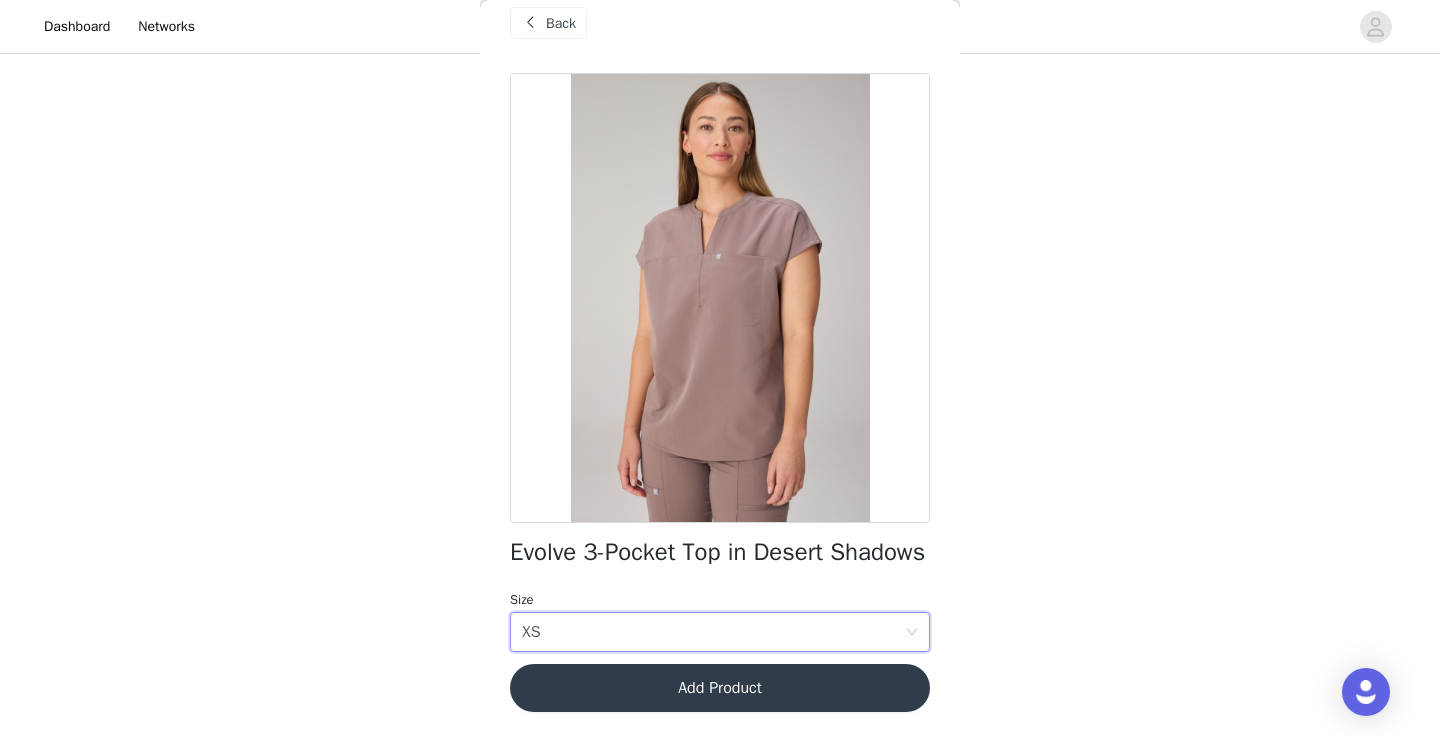 scroll, scrollTop: 43, scrollLeft: 0, axis: vertical 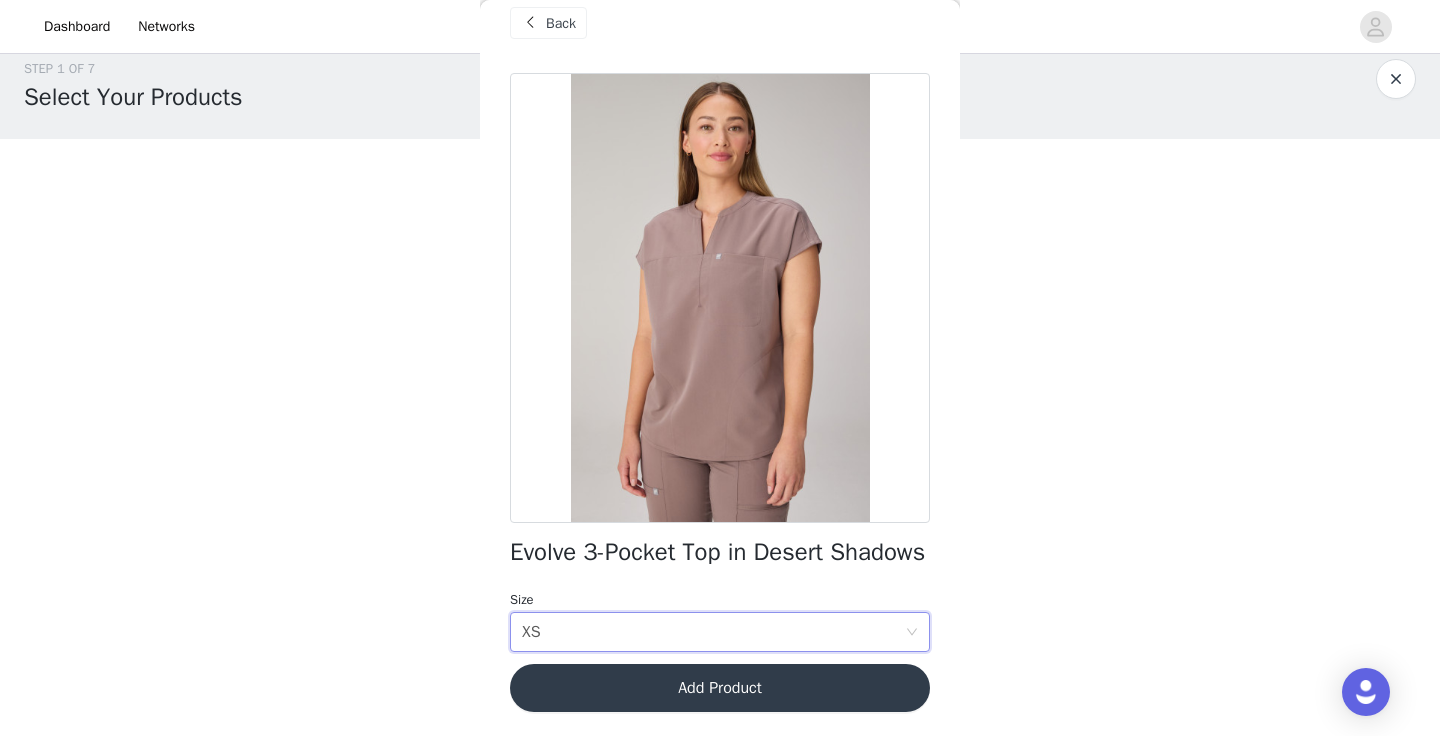click on "Add Product" at bounding box center (720, 688) 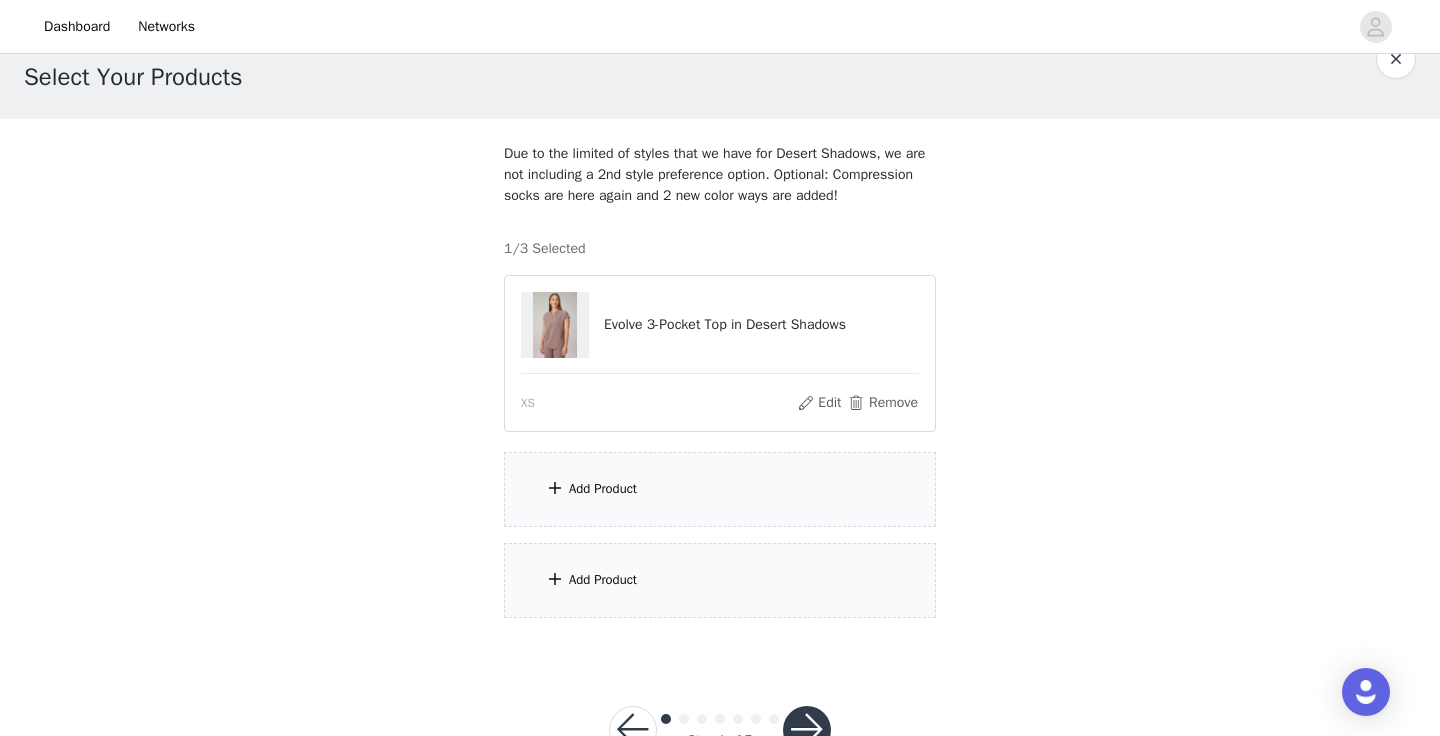 click on "Add Product" at bounding box center (603, 489) 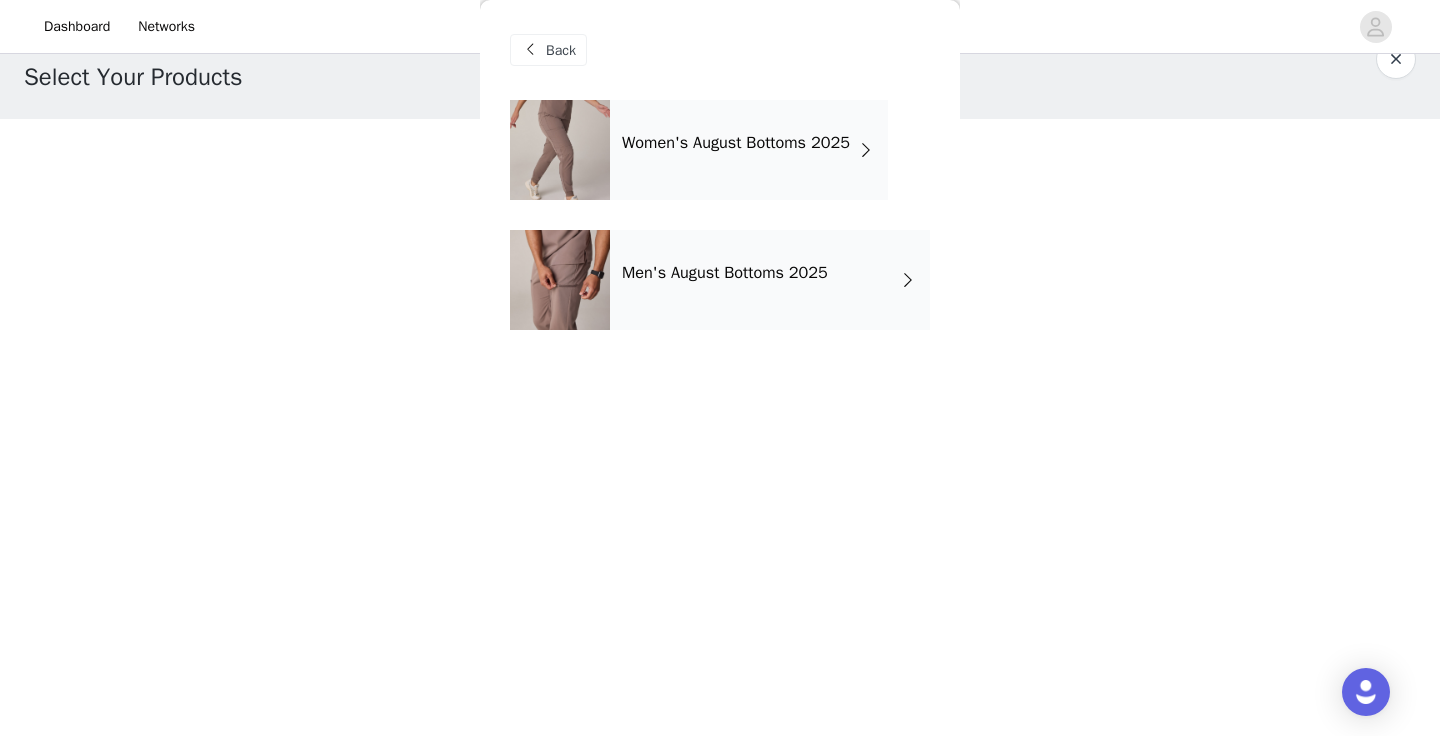 click on "Women's August Bottoms 2025" at bounding box center [736, 143] 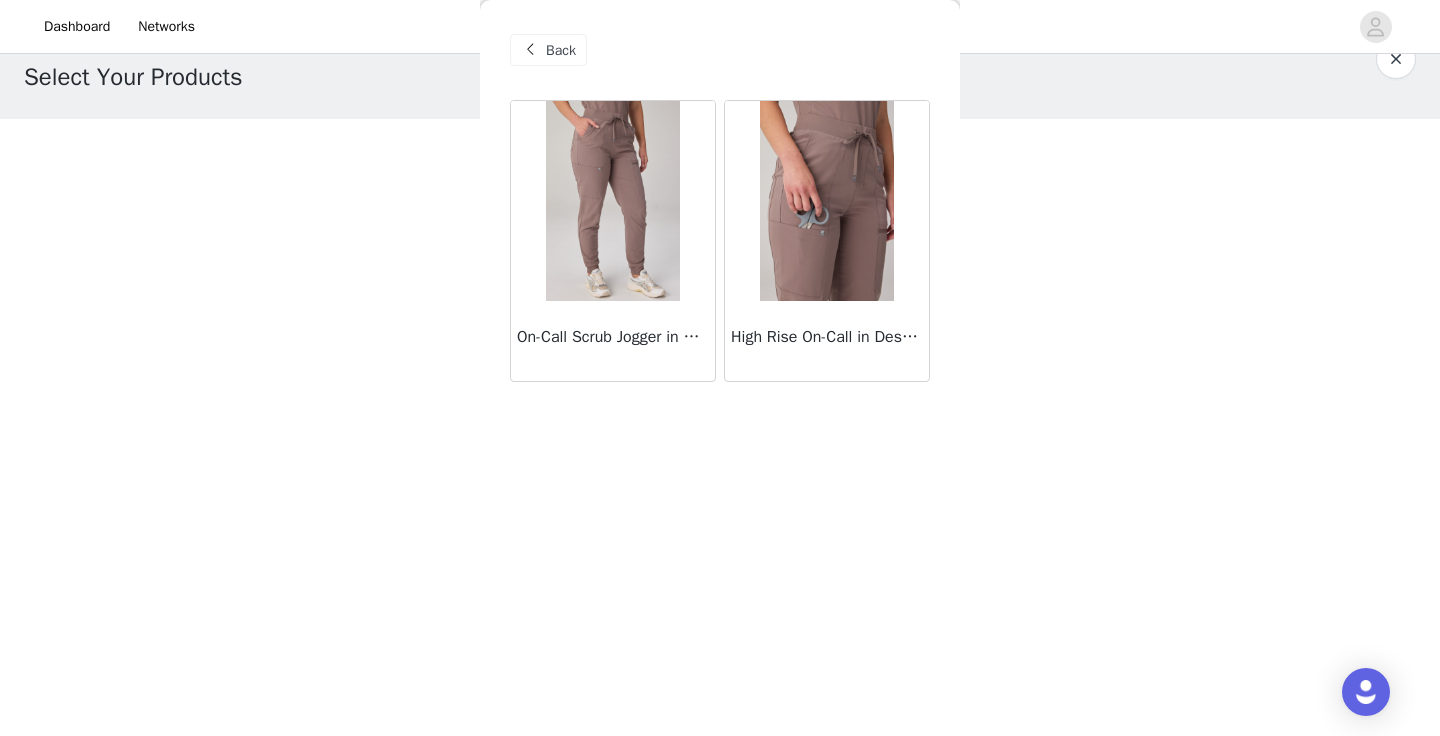click at bounding box center [826, 201] 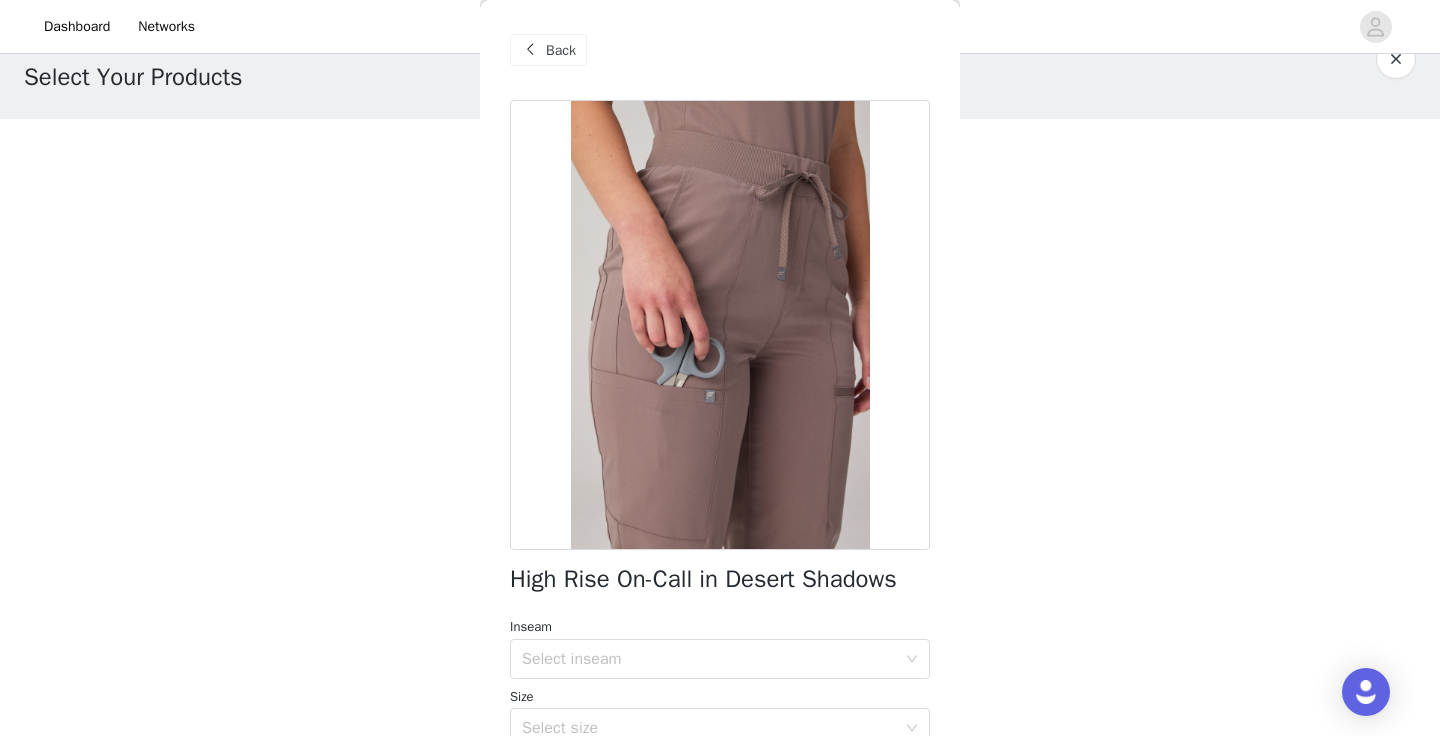 scroll, scrollTop: 0, scrollLeft: 0, axis: both 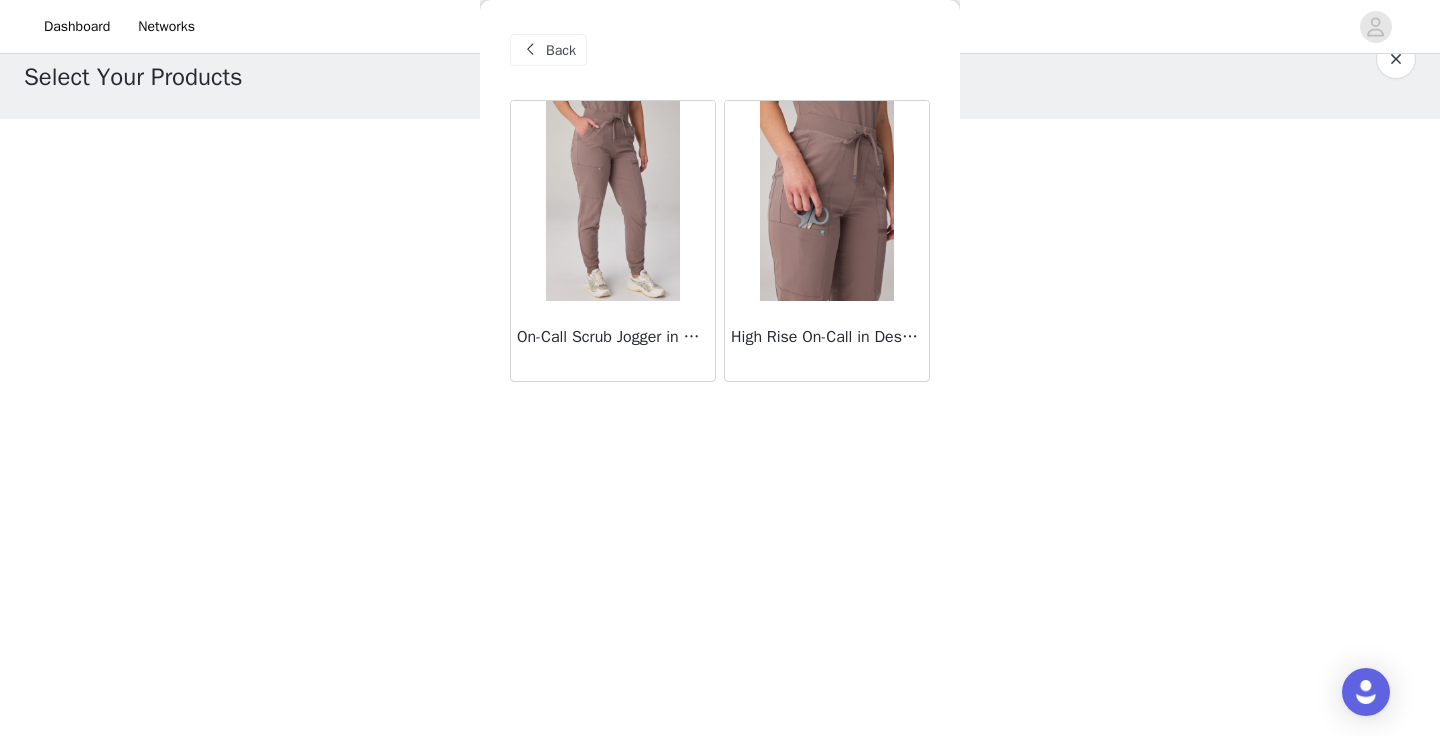 click at bounding box center [612, 201] 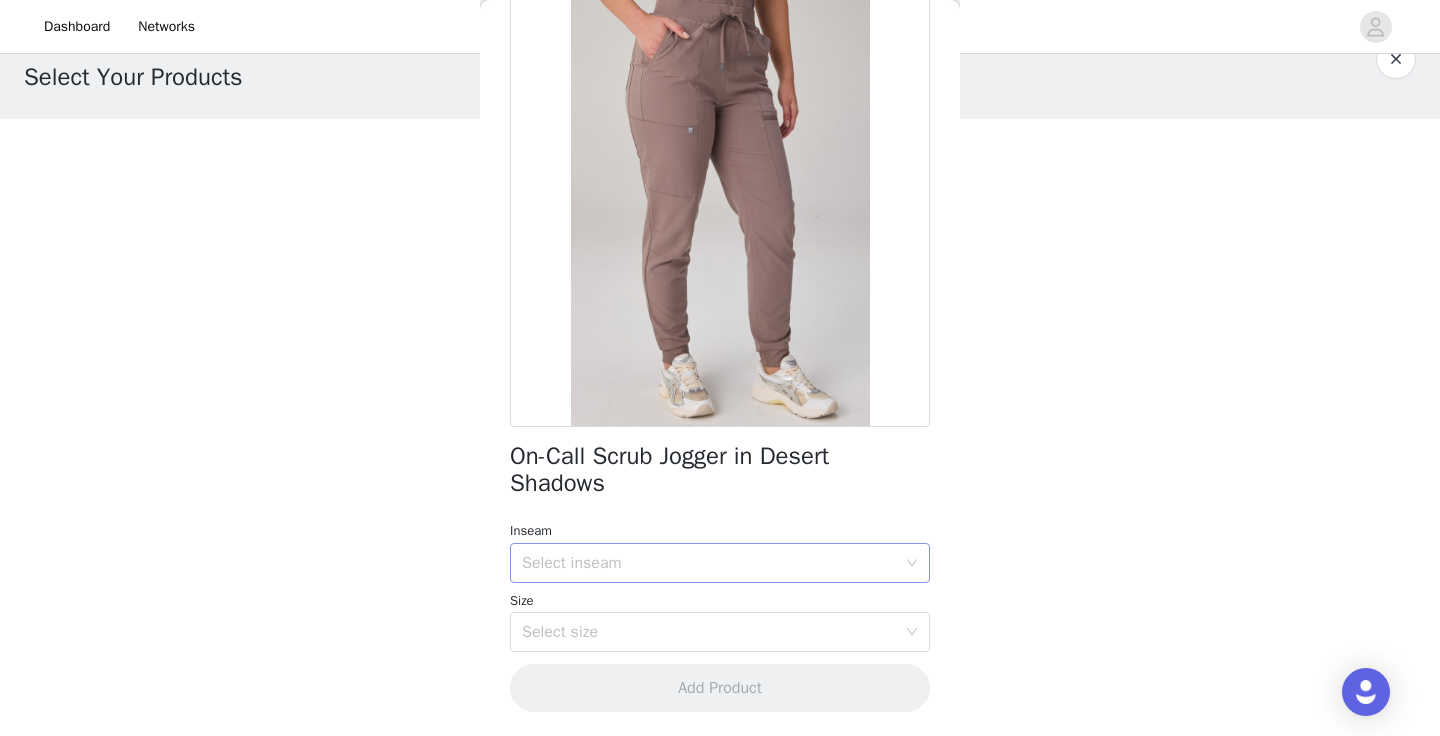 scroll, scrollTop: 122, scrollLeft: 0, axis: vertical 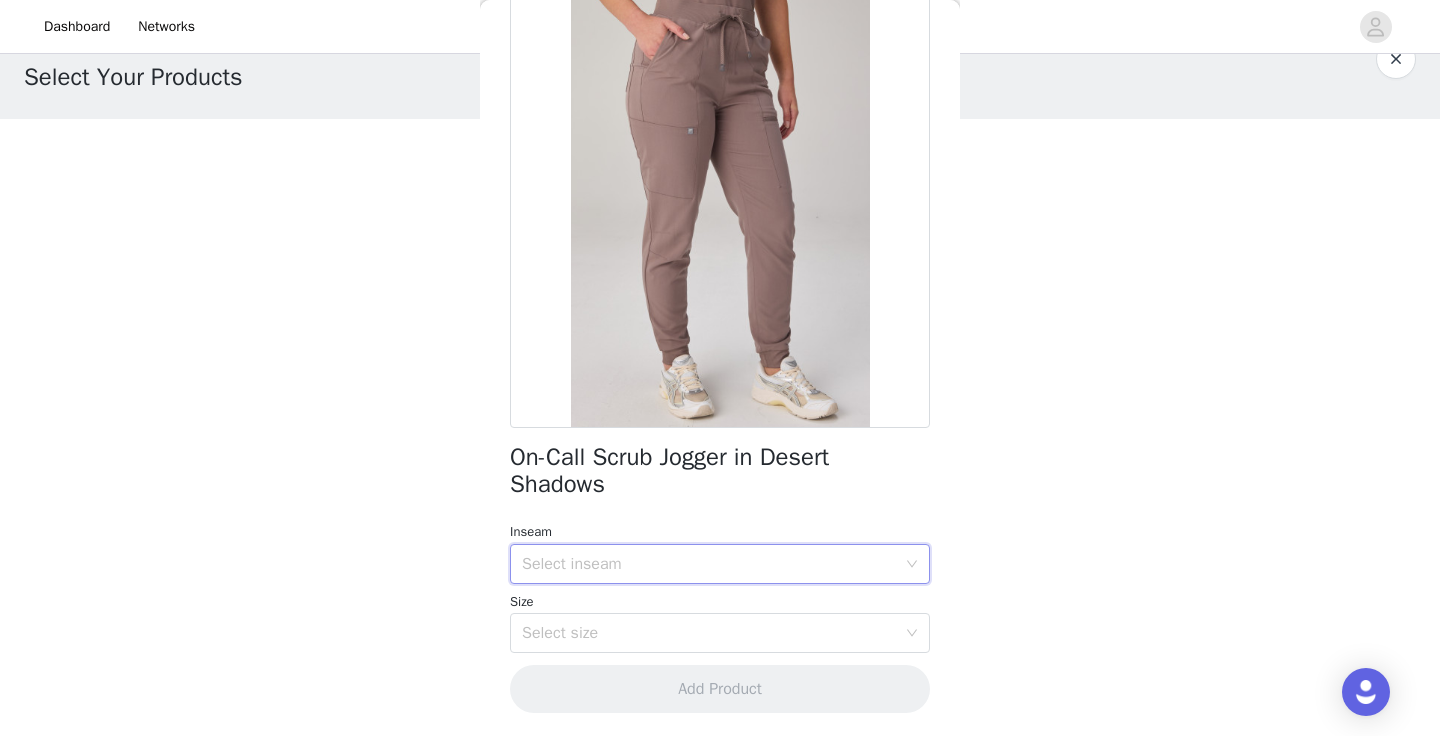 click on "Select inseam" at bounding box center (713, 564) 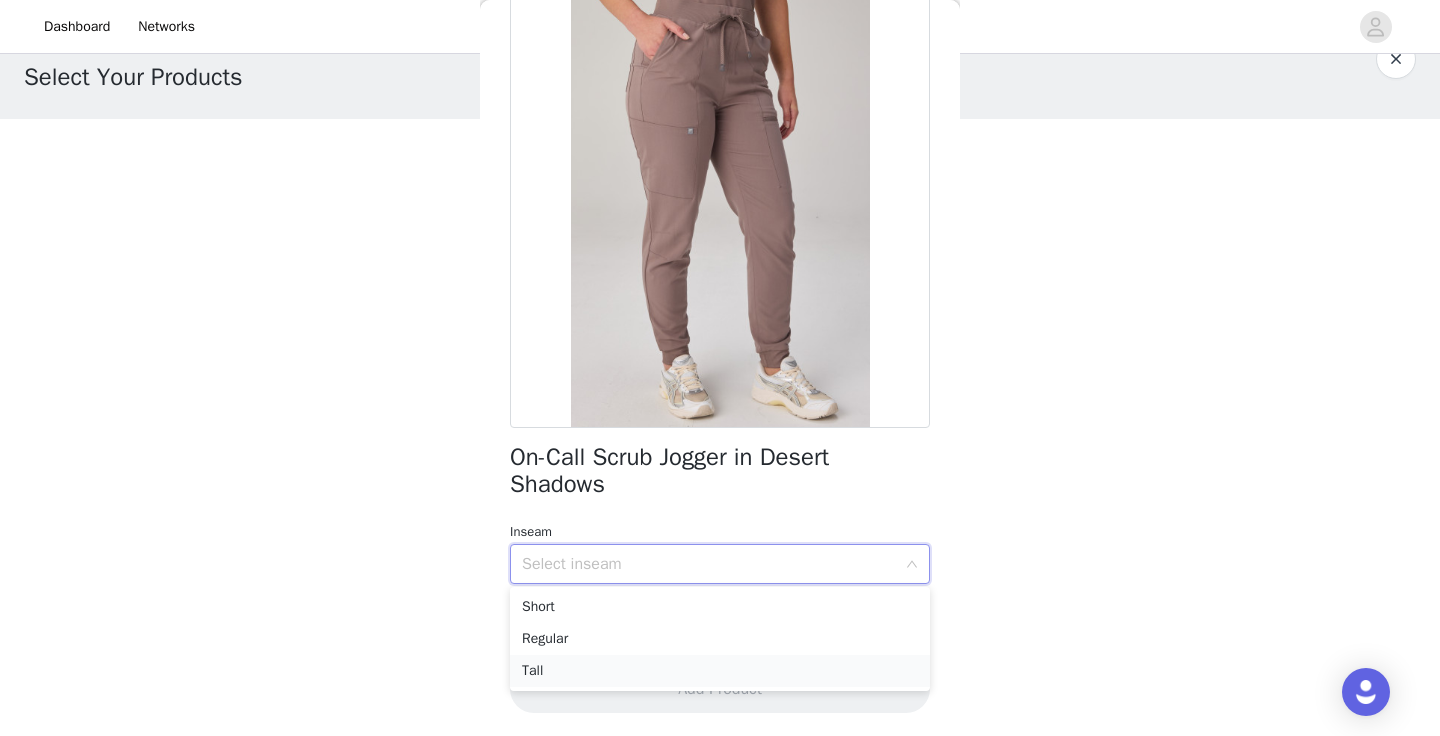 click on "Tall" at bounding box center (720, 671) 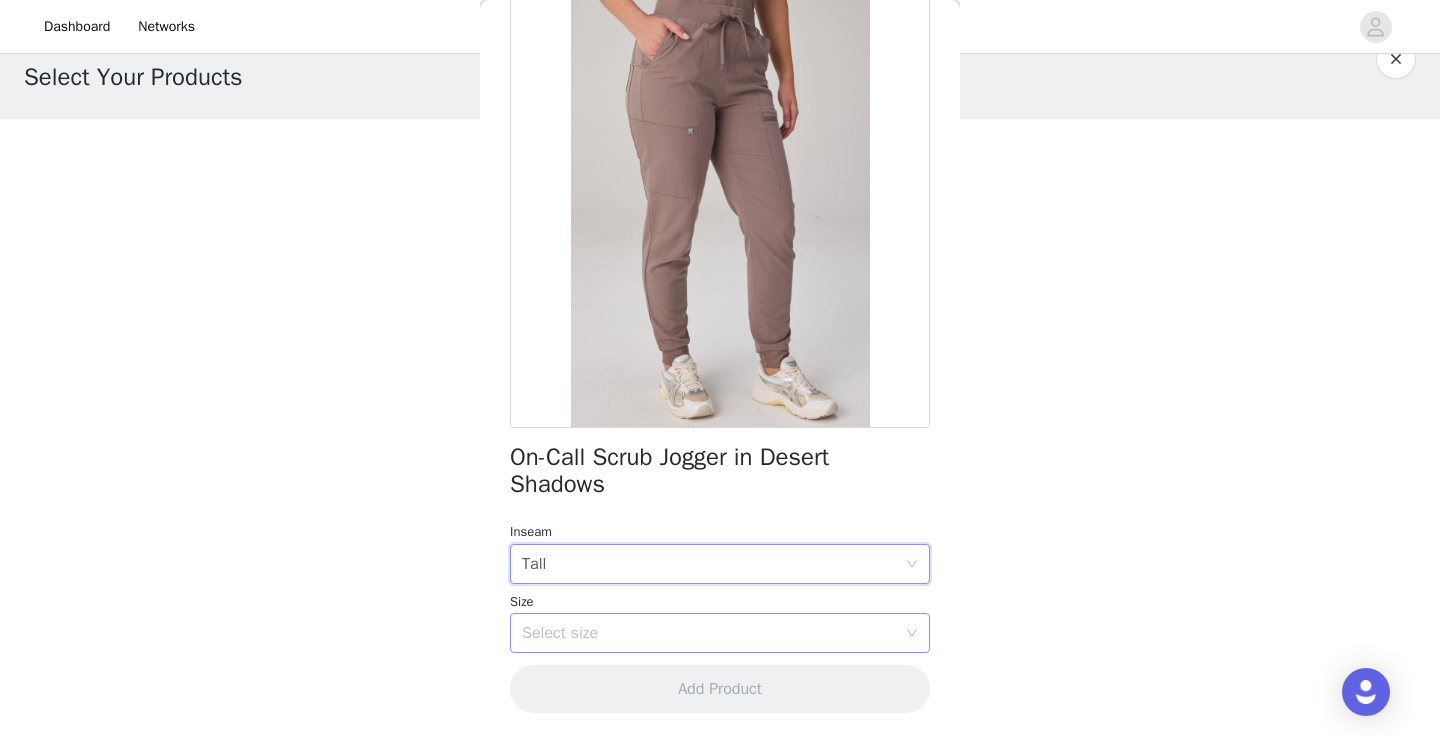 click on "Select size" at bounding box center [709, 633] 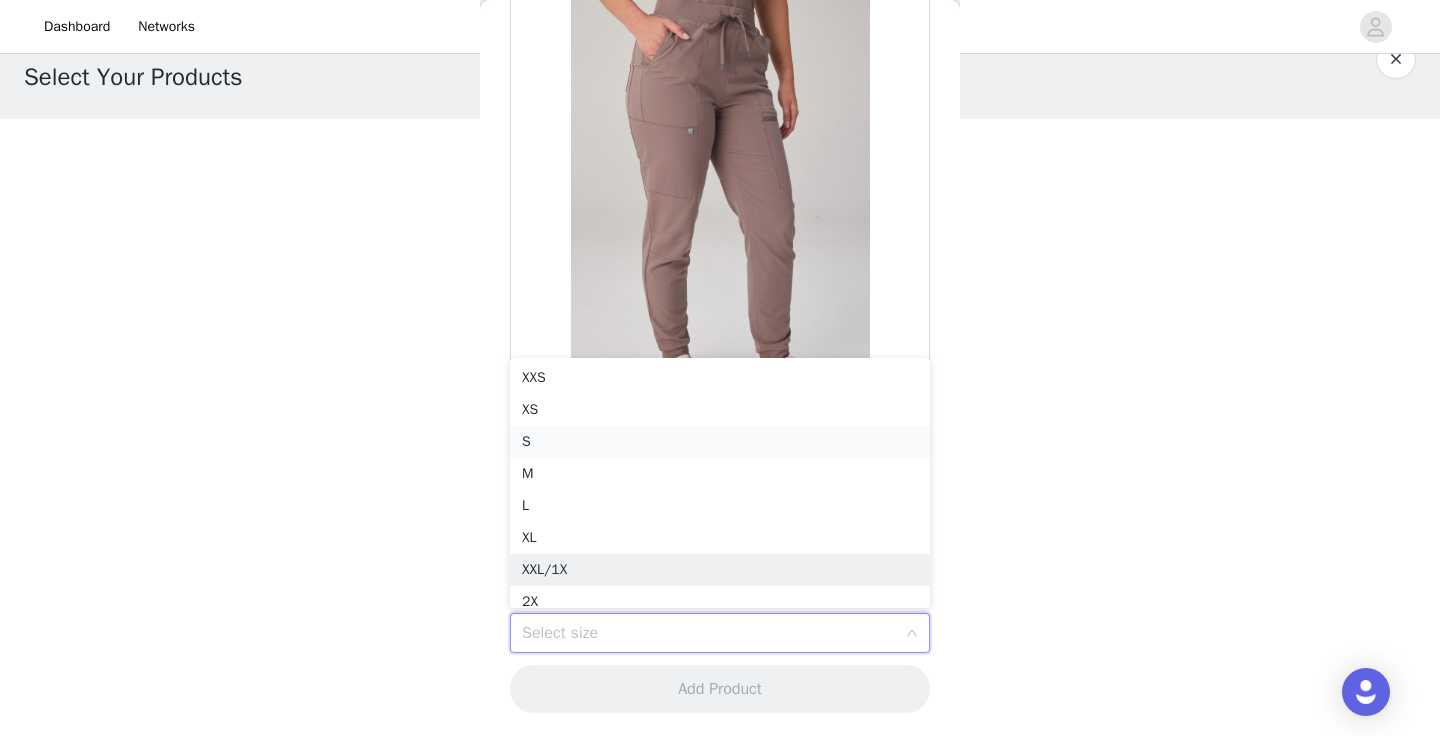 scroll, scrollTop: 10, scrollLeft: 0, axis: vertical 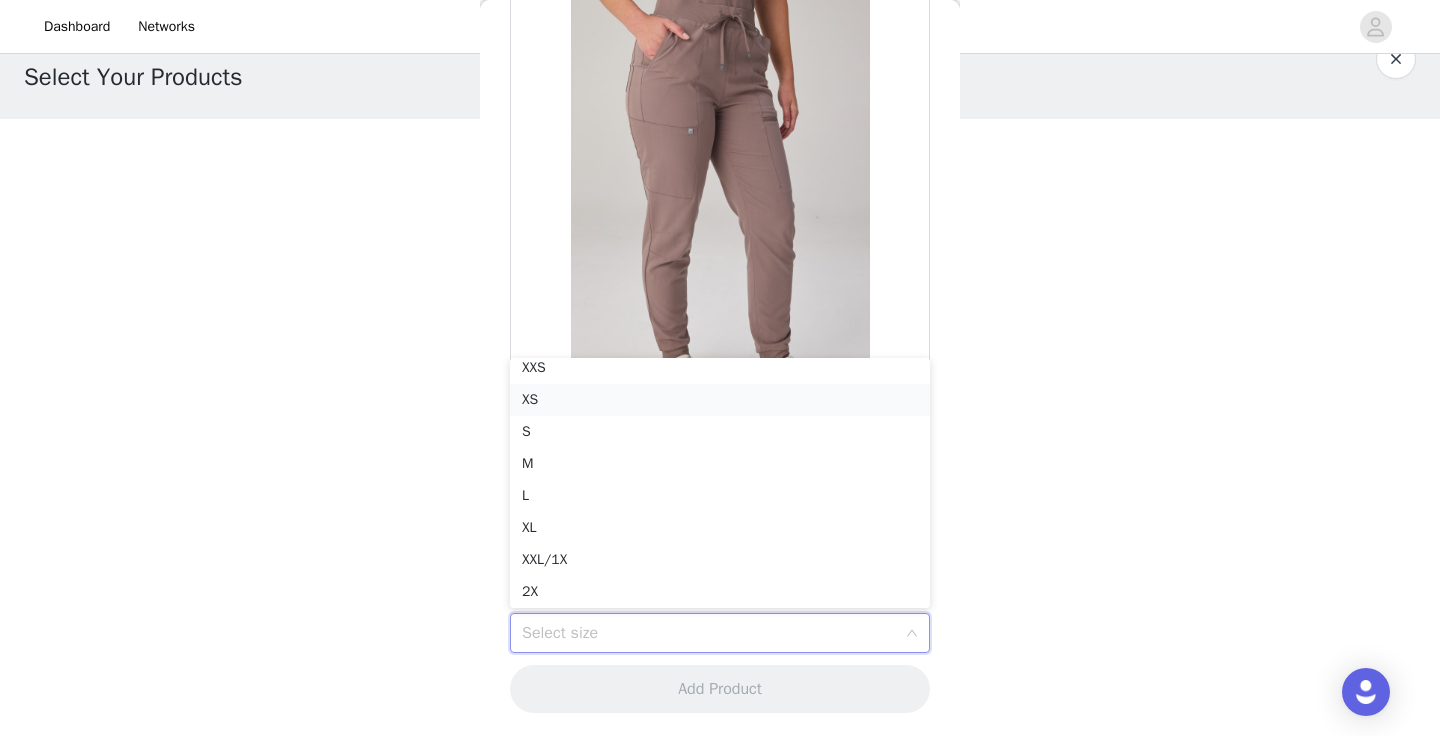 click on "XS" at bounding box center [720, 400] 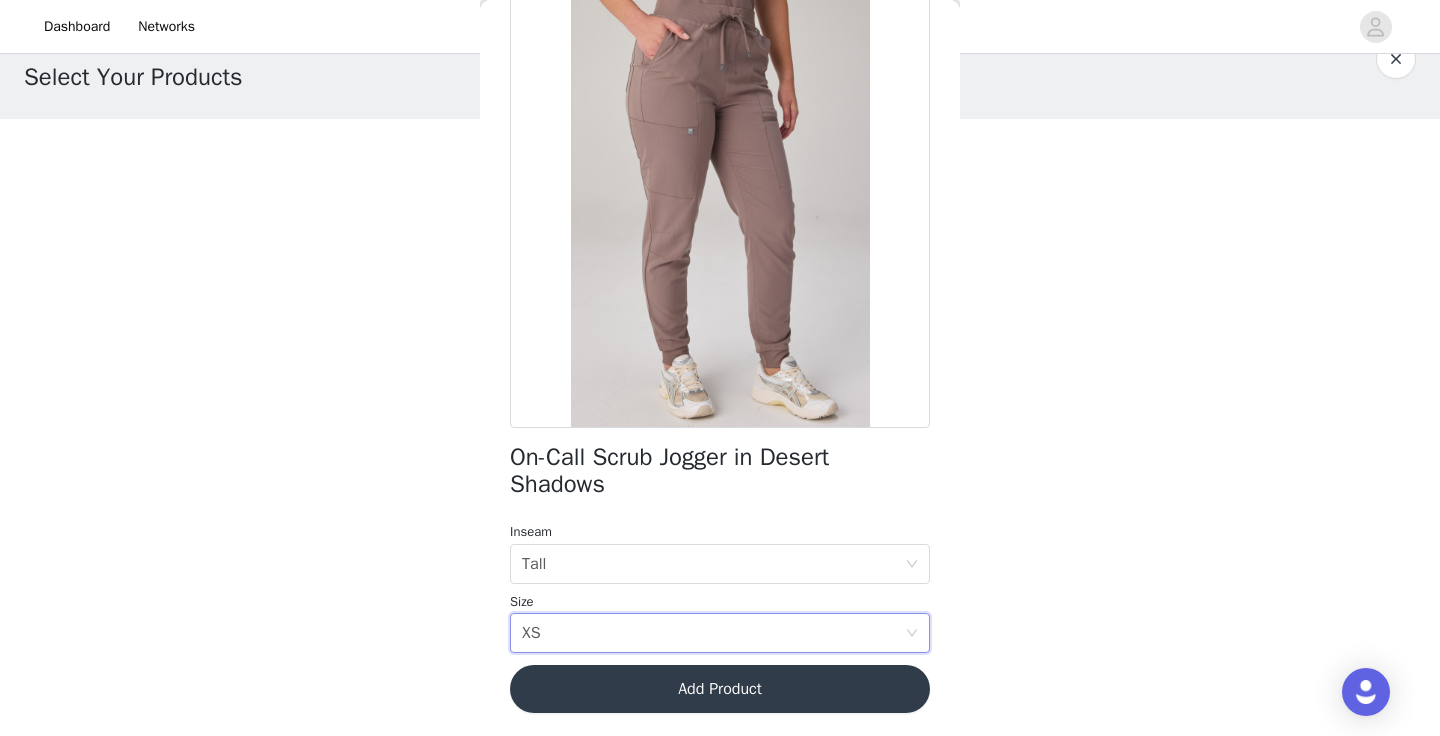 click on "Add Product" at bounding box center [720, 689] 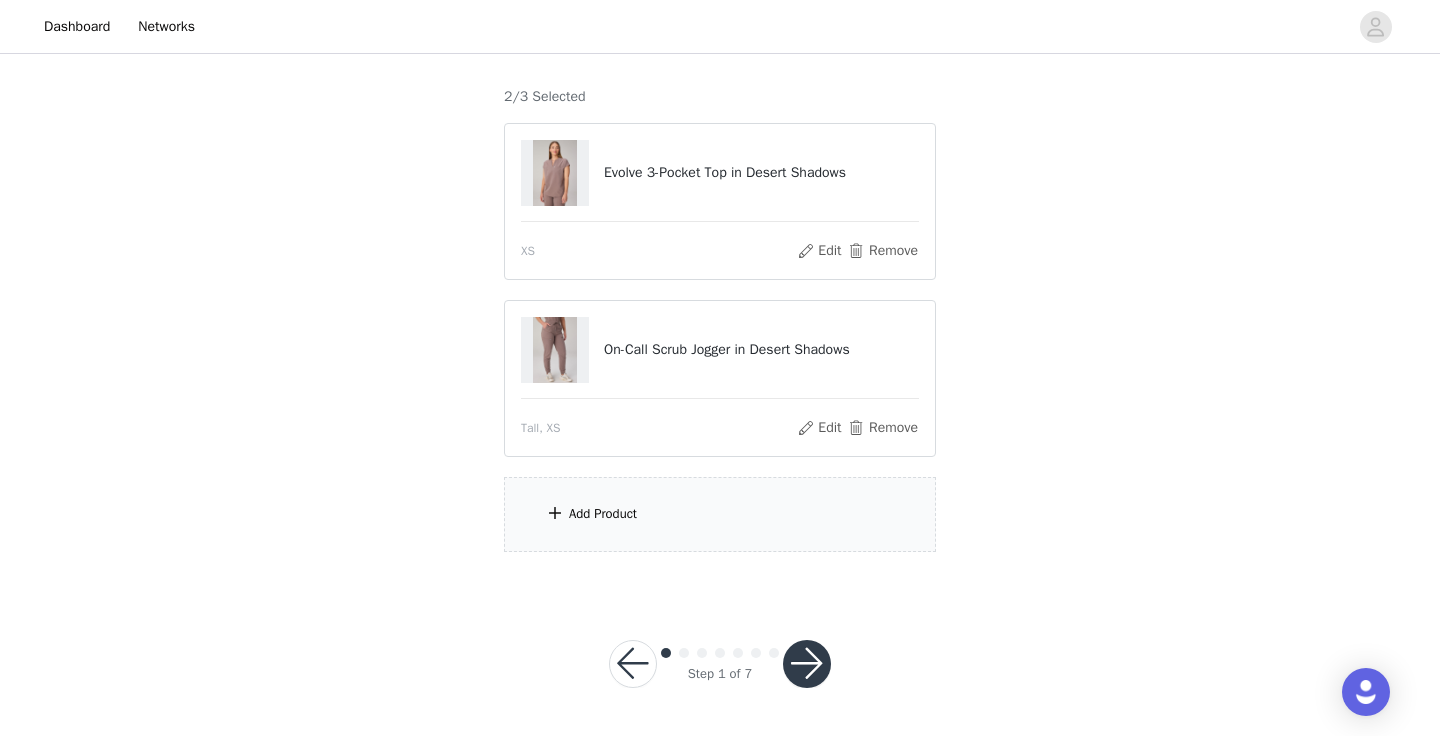 scroll, scrollTop: 215, scrollLeft: 0, axis: vertical 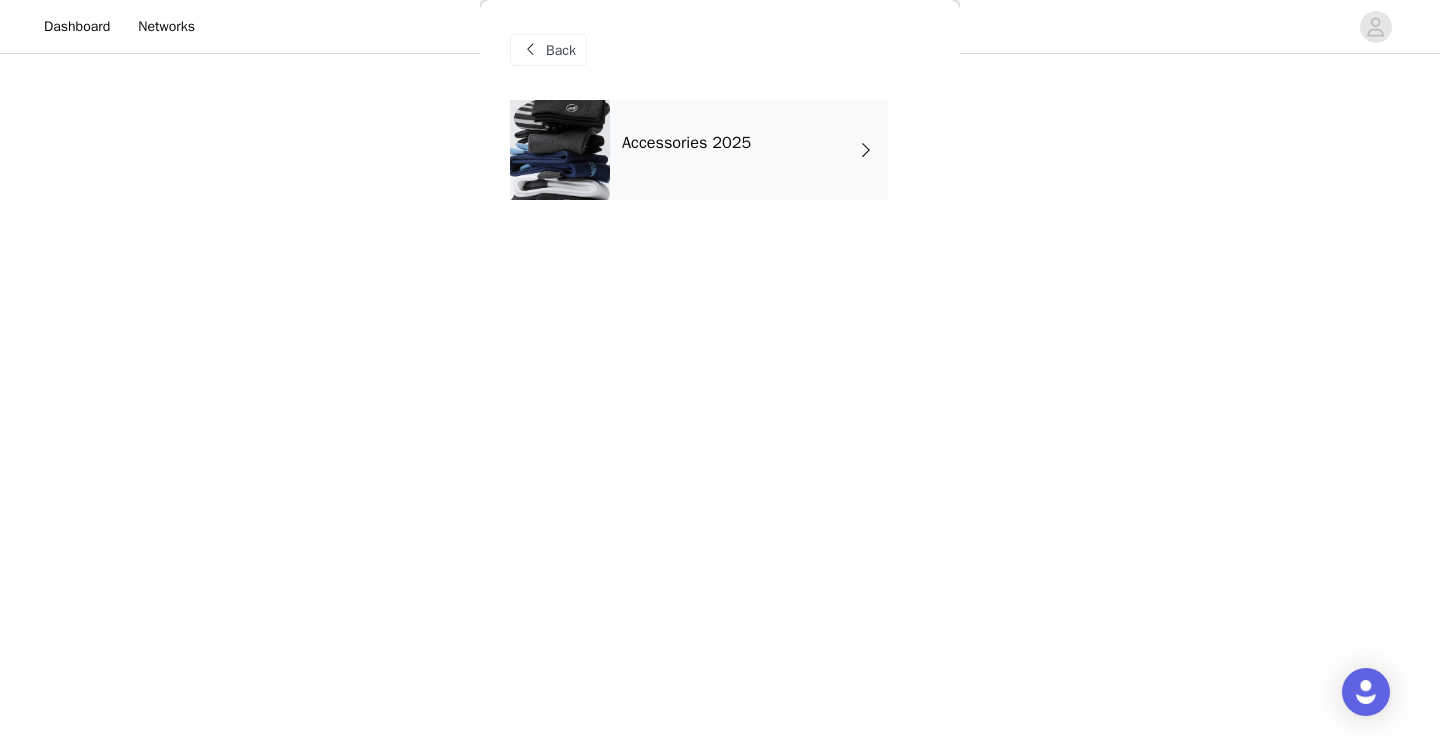 click on "Accessories 2025" at bounding box center [686, 143] 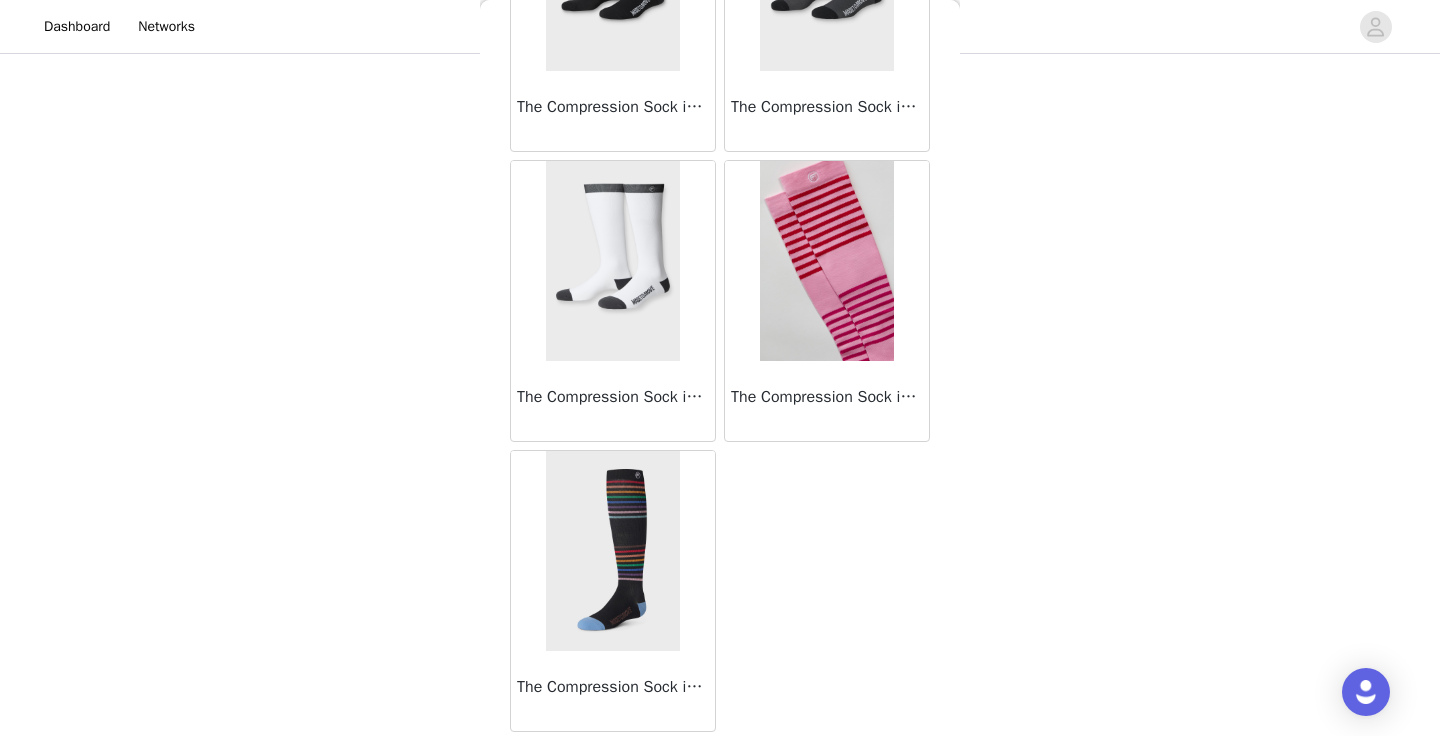 scroll, scrollTop: 520, scrollLeft: 0, axis: vertical 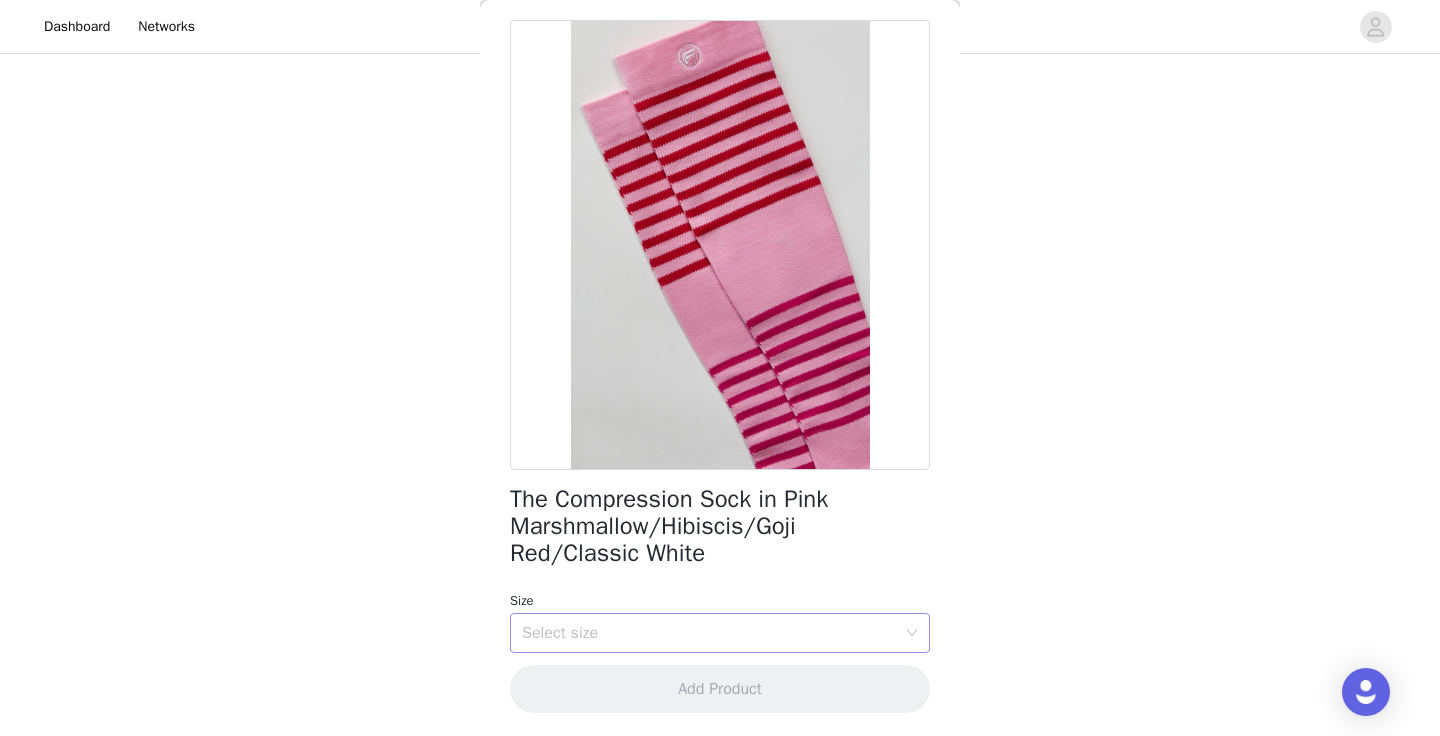 click on "Select size" at bounding box center [709, 633] 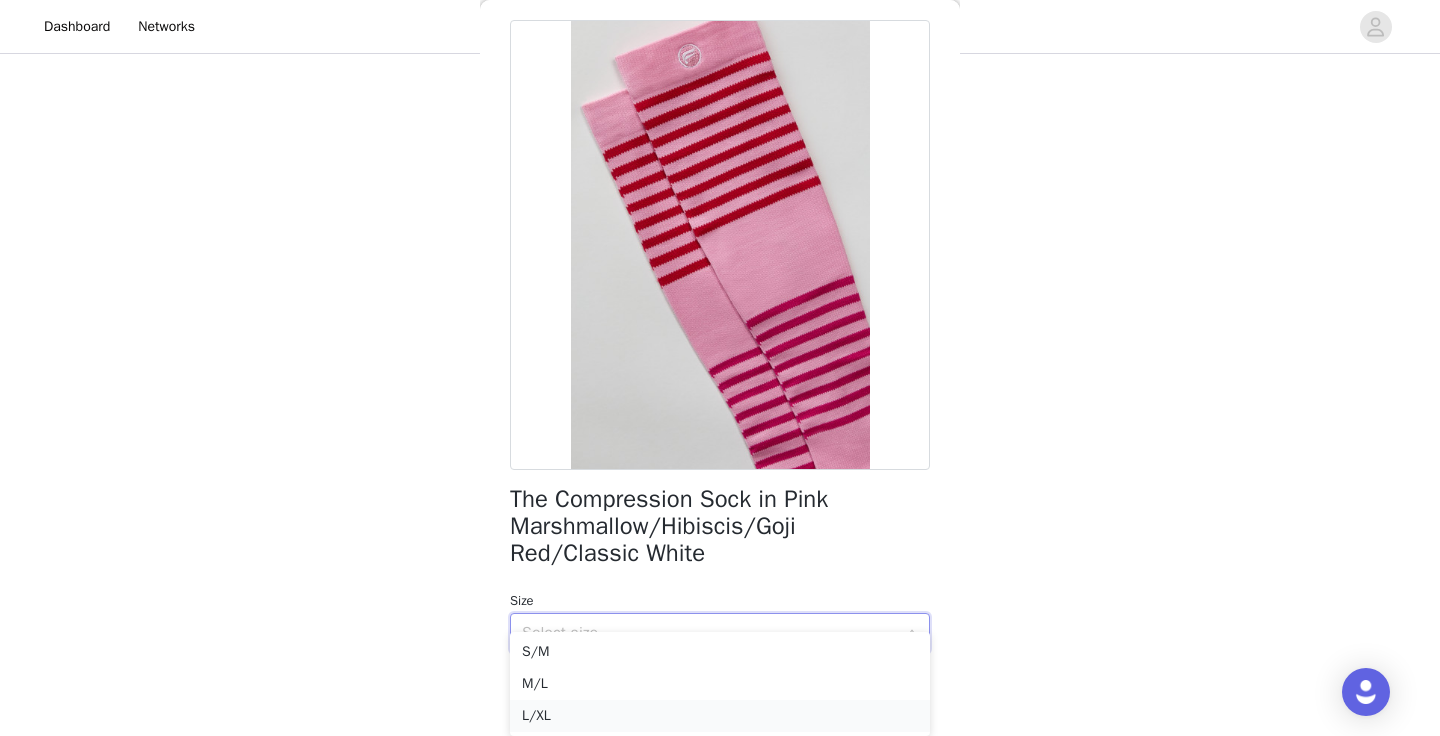 click on "L/XL" at bounding box center (720, 716) 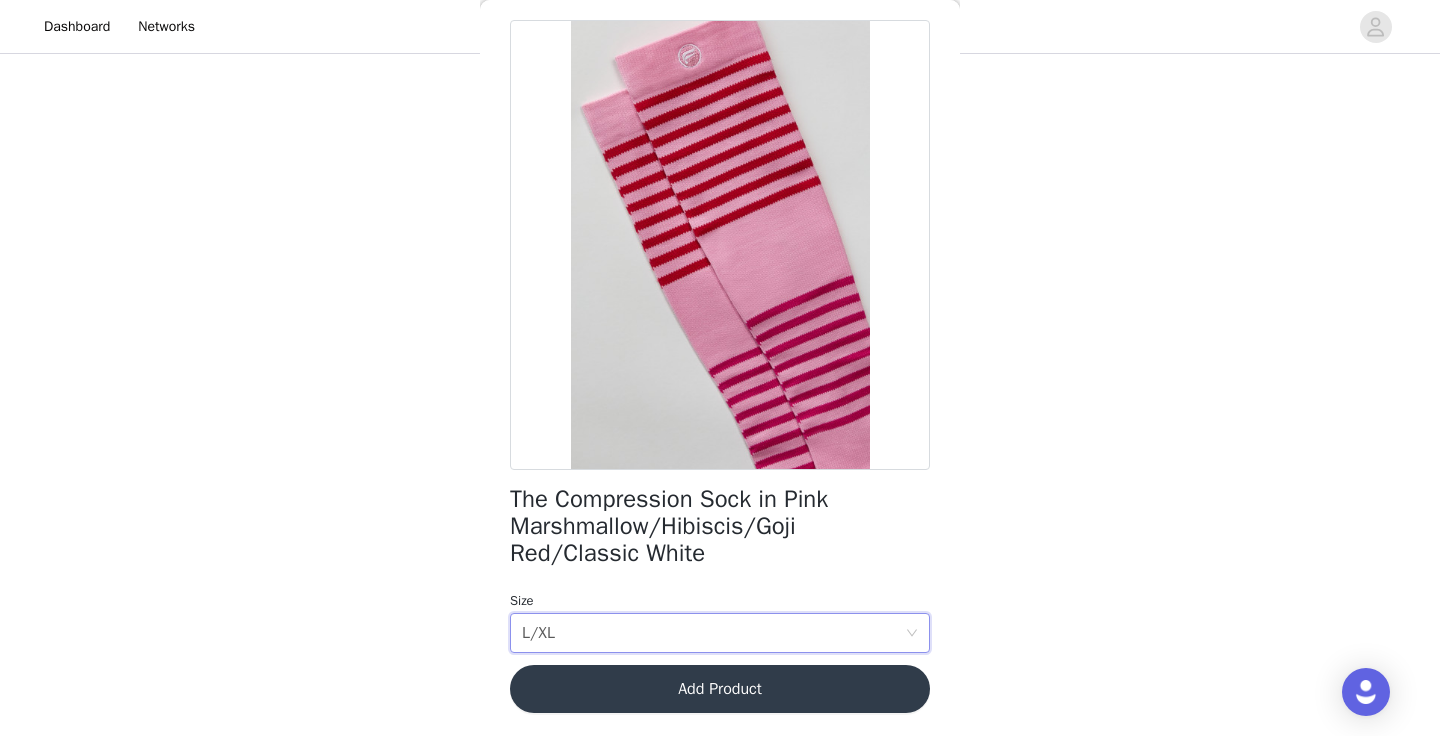 scroll, scrollTop: 215, scrollLeft: 0, axis: vertical 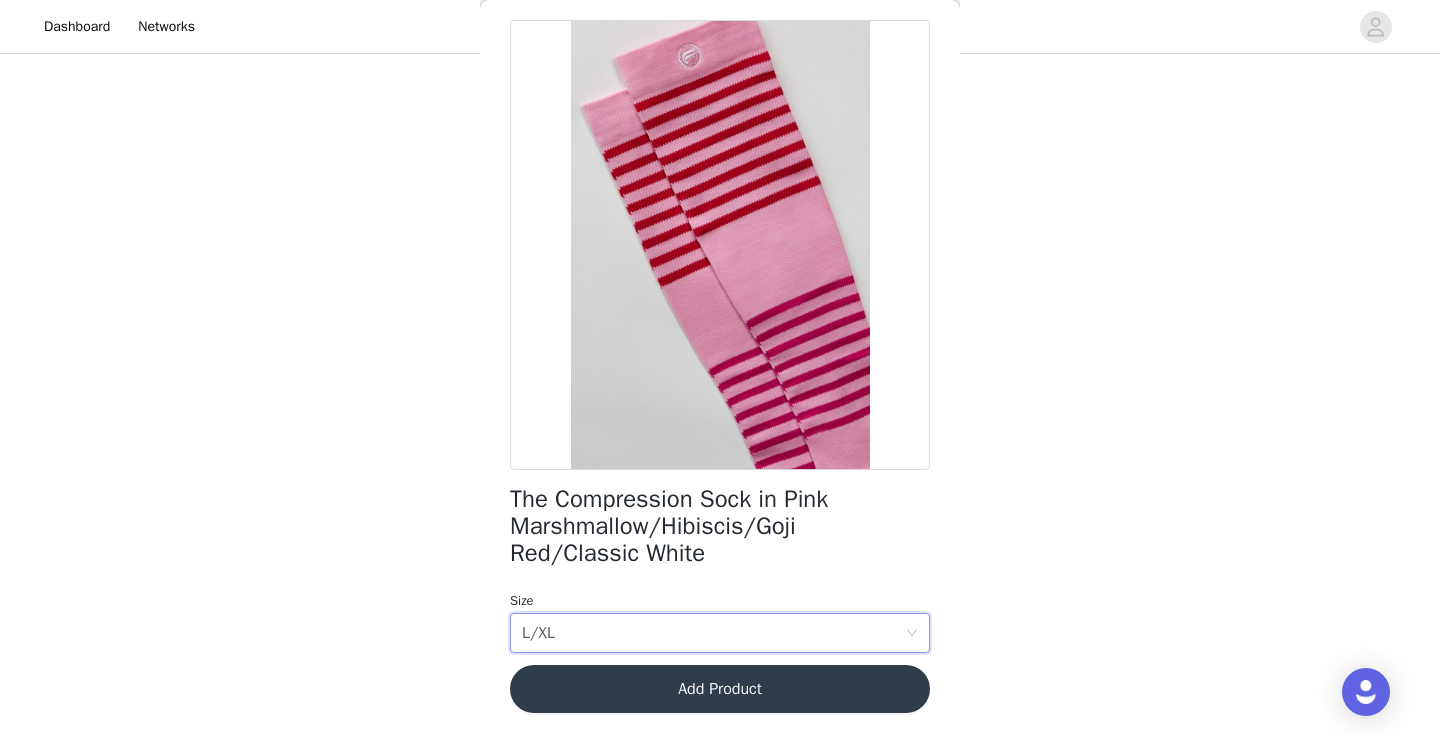 click on "Add Product" at bounding box center (720, 689) 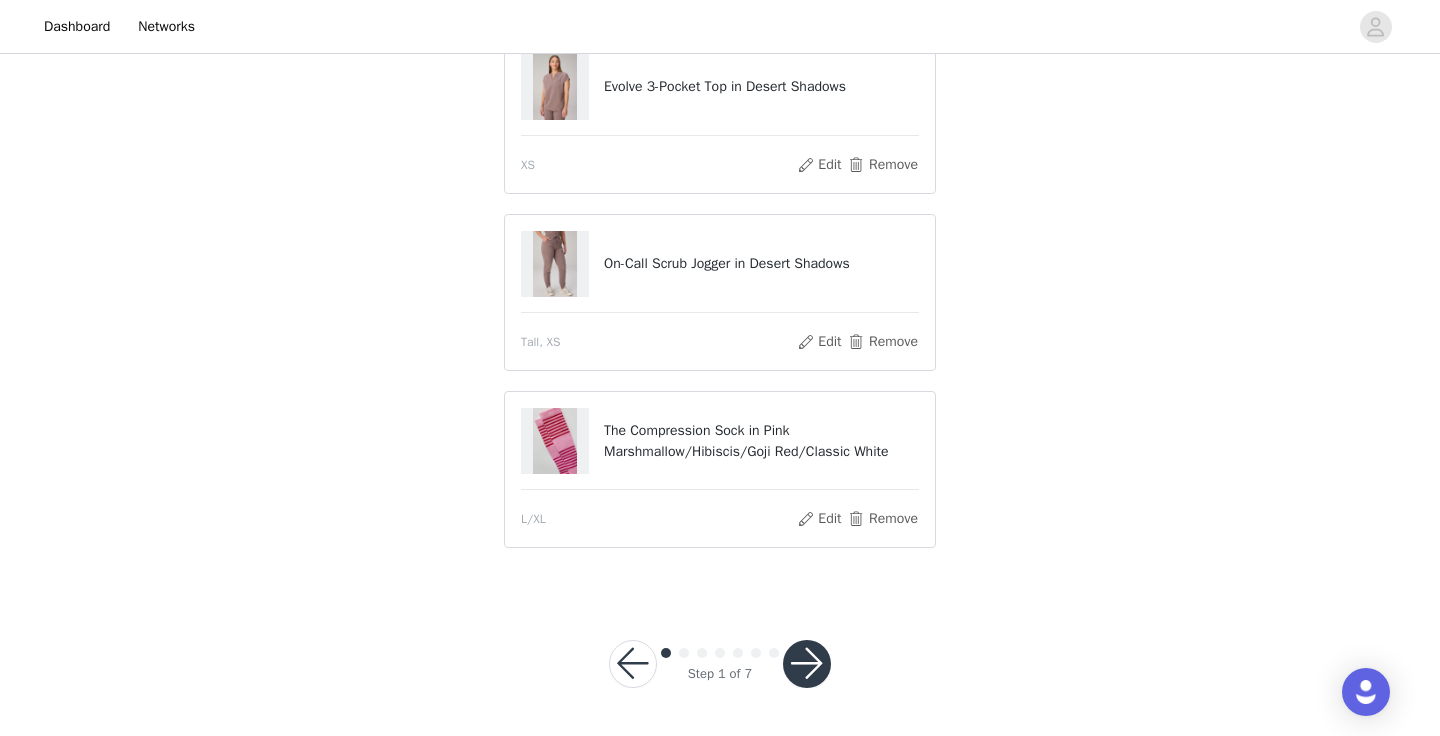 scroll, scrollTop: 247, scrollLeft: 0, axis: vertical 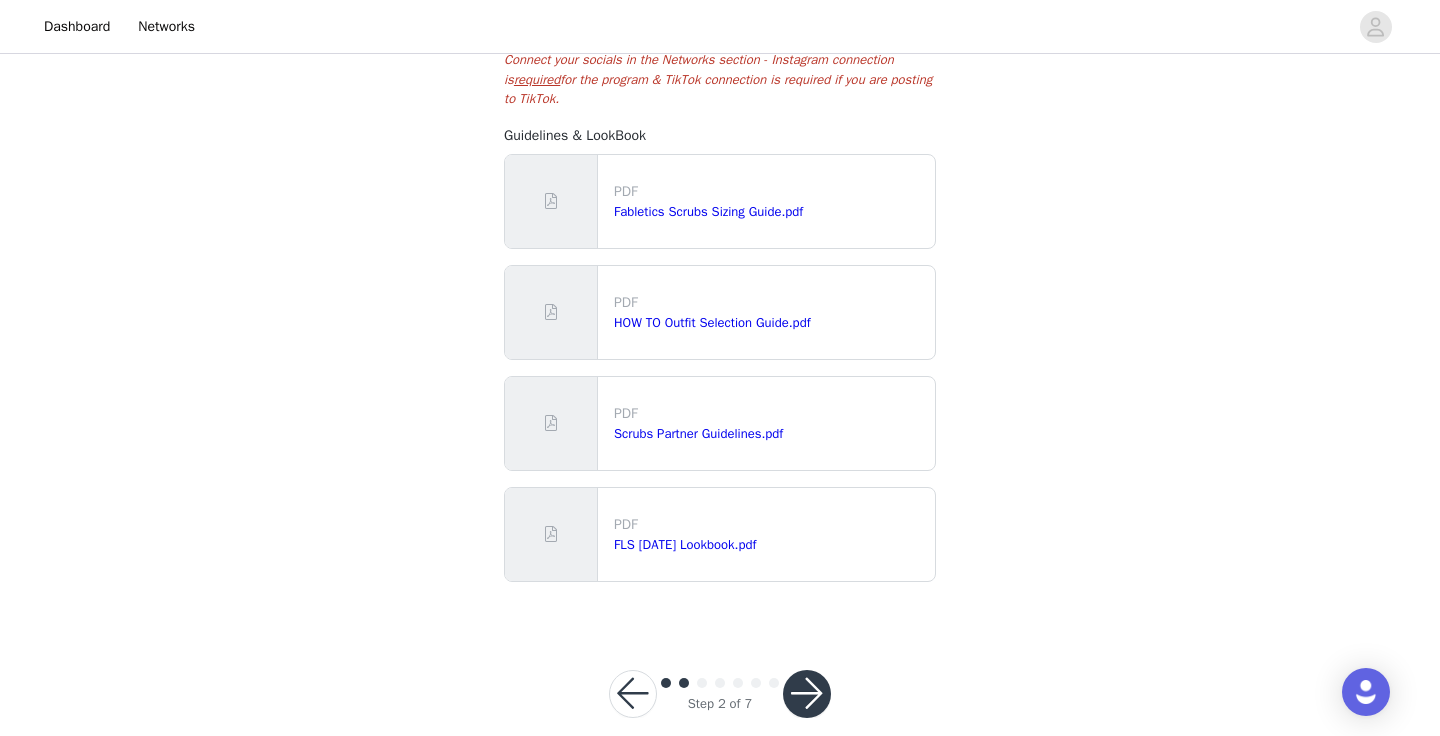 click at bounding box center [807, 694] 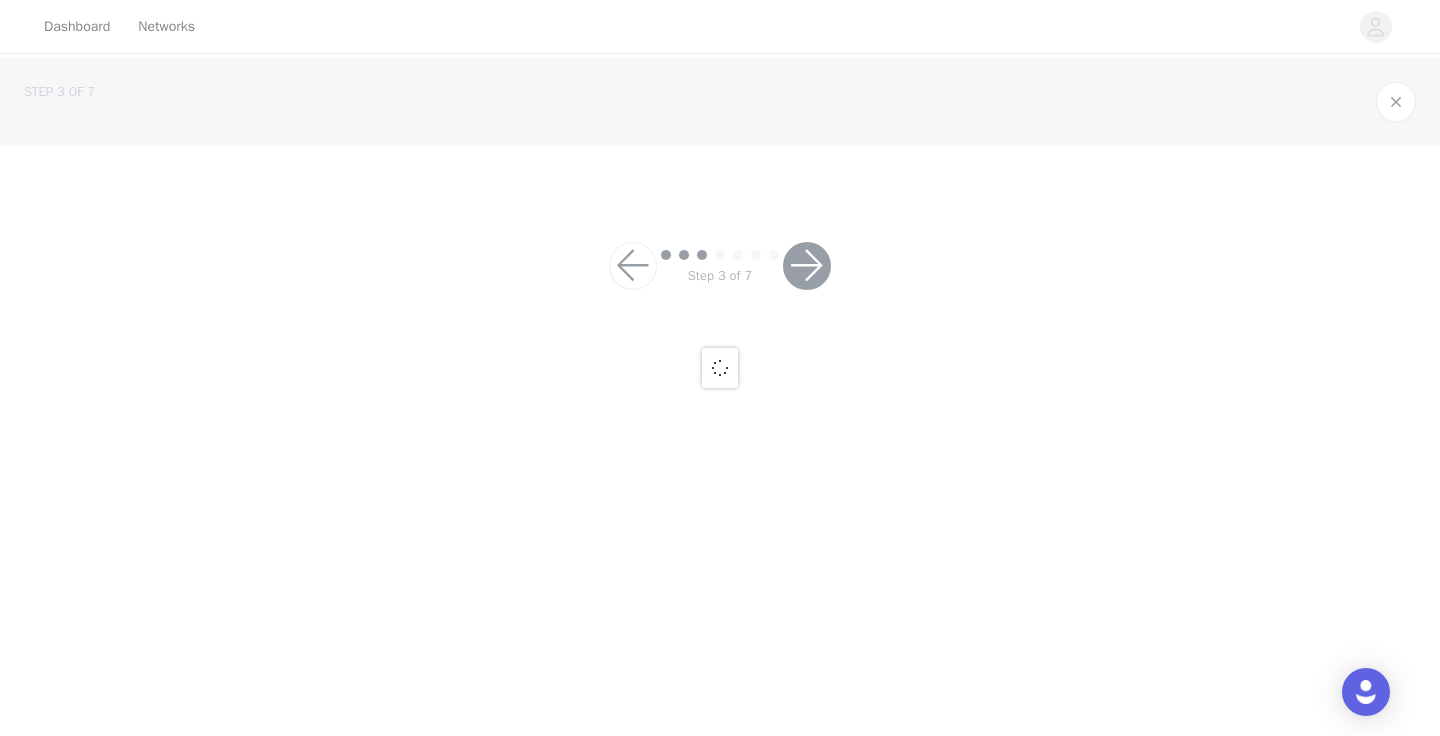 scroll, scrollTop: 0, scrollLeft: 0, axis: both 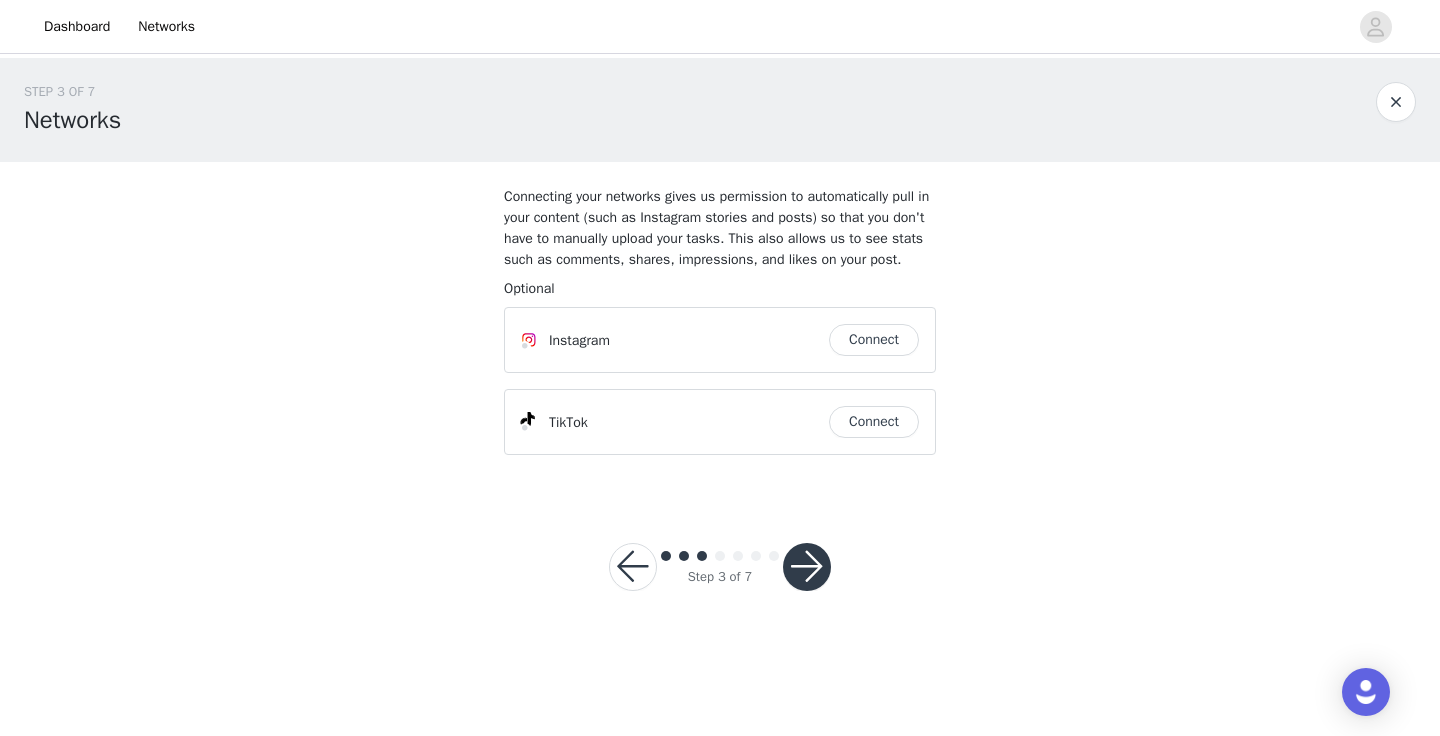 click on "Connect" at bounding box center (874, 422) 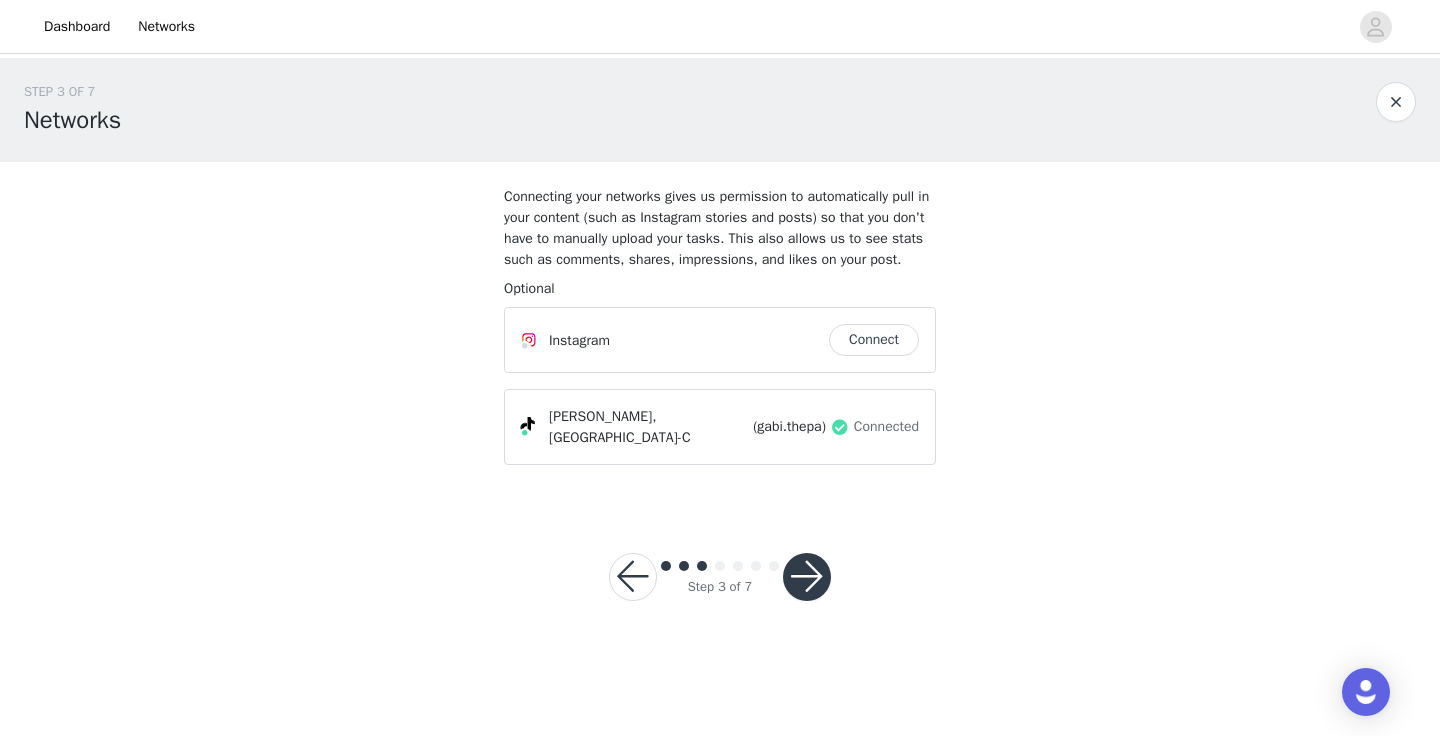click at bounding box center (807, 577) 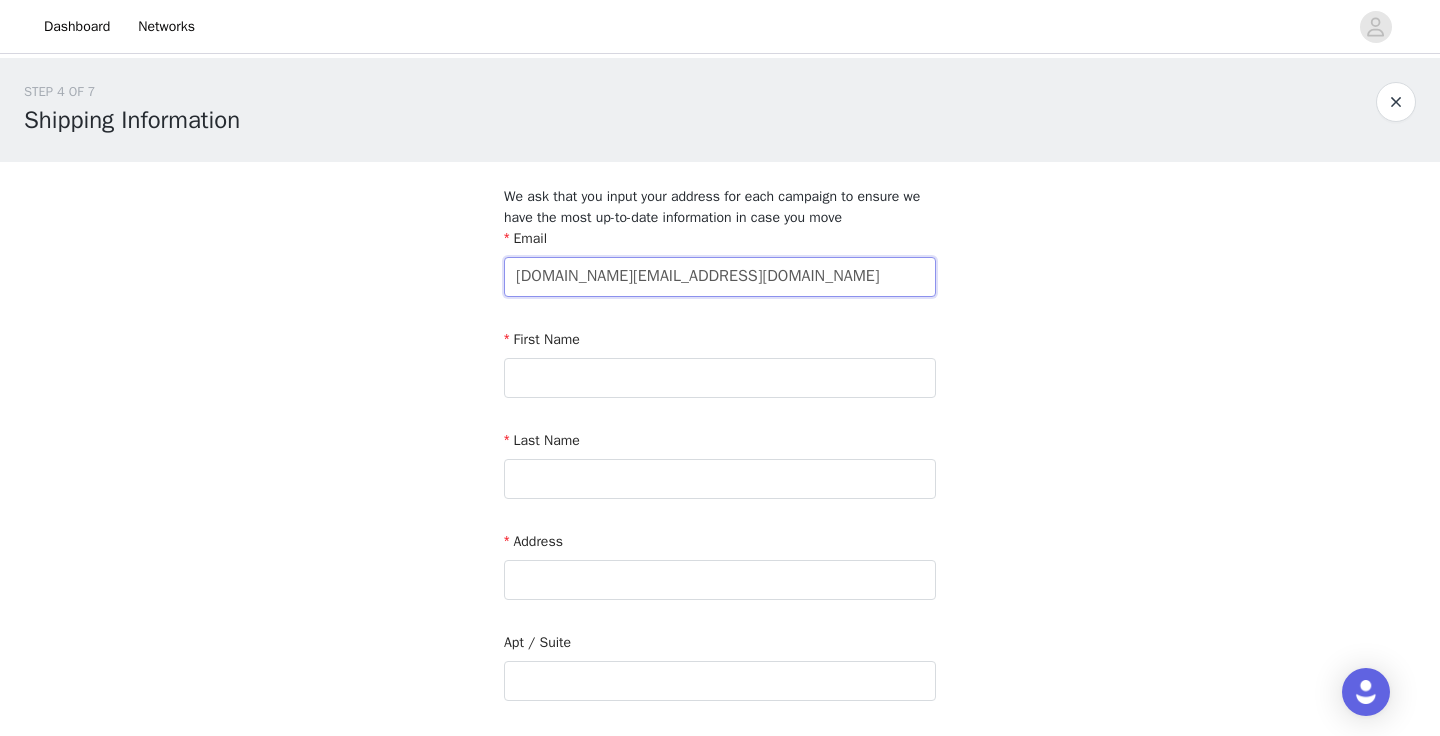type on "[DOMAIN_NAME][EMAIL_ADDRESS][DOMAIN_NAME]" 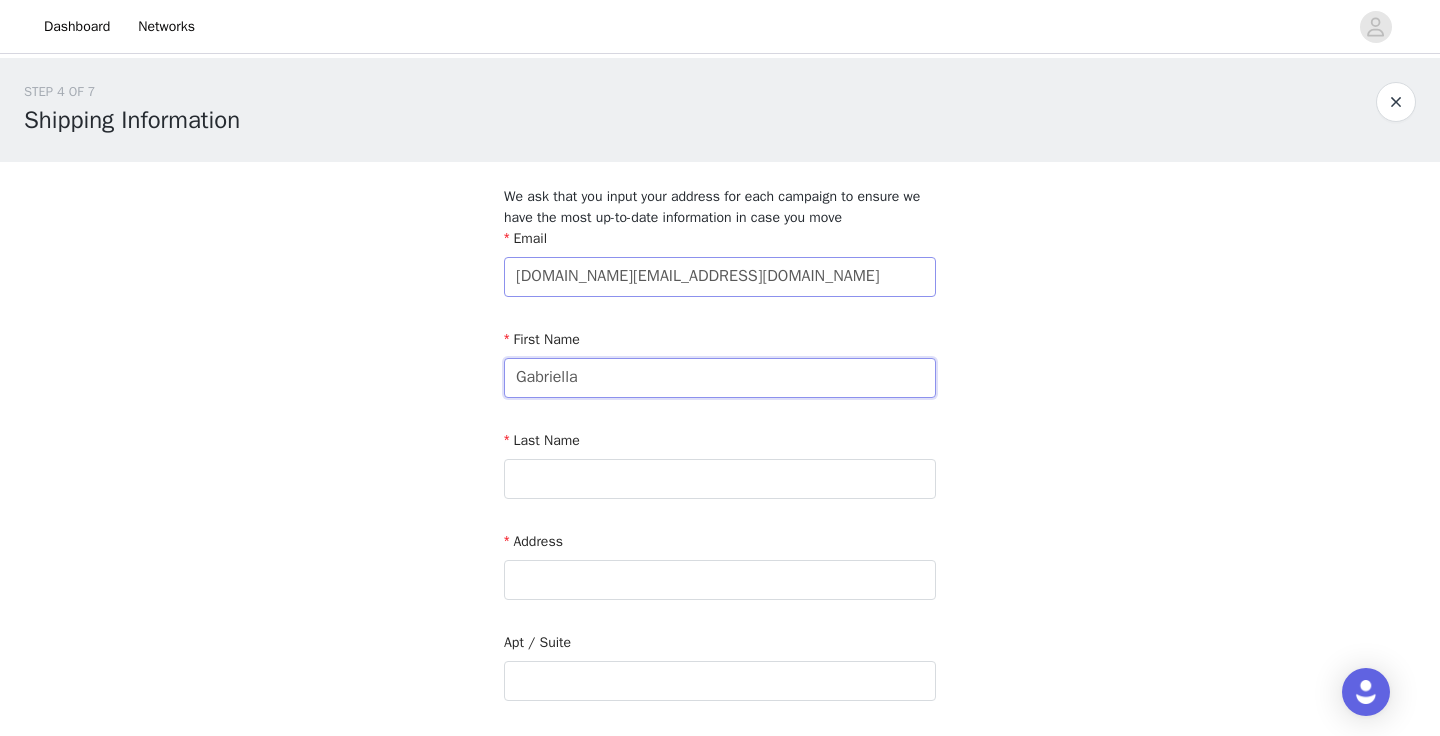 type on "Gabriella" 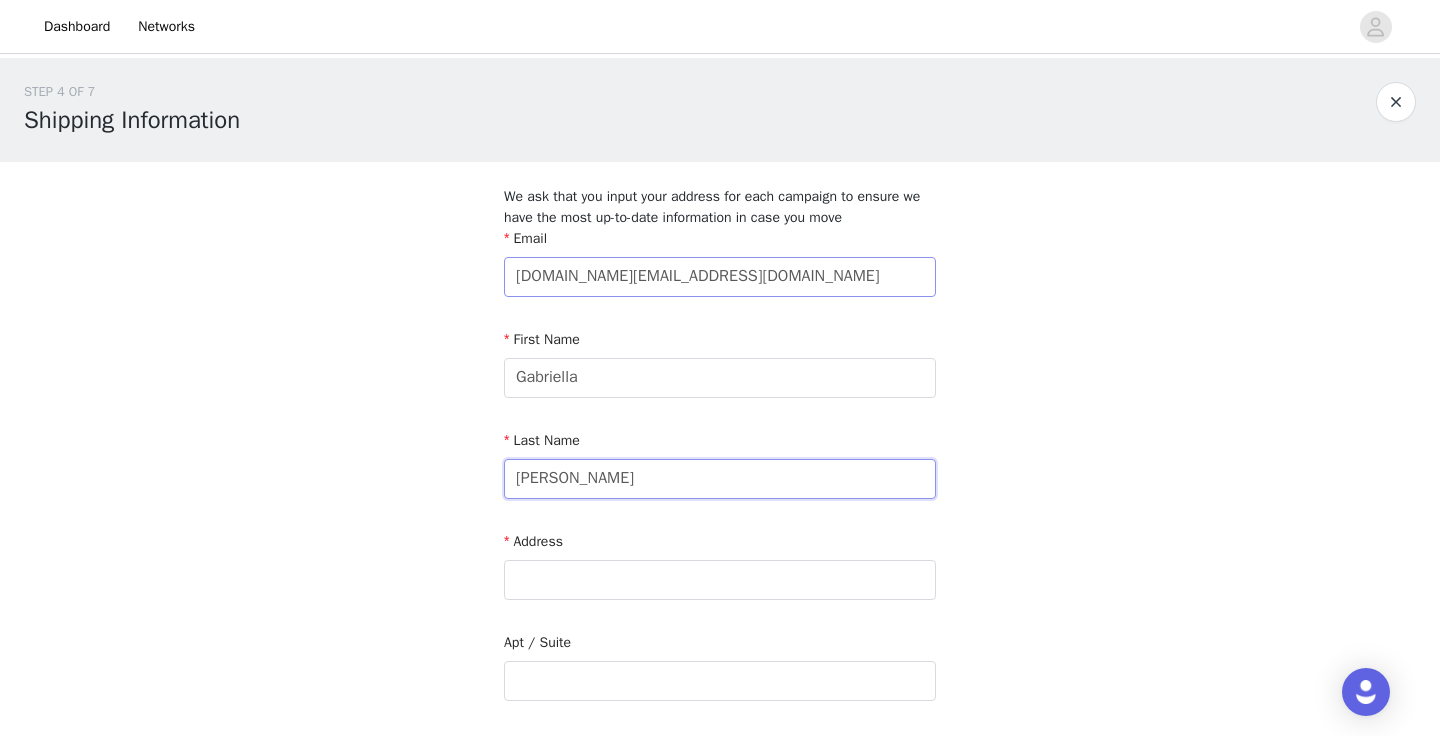 type on "[PERSON_NAME]" 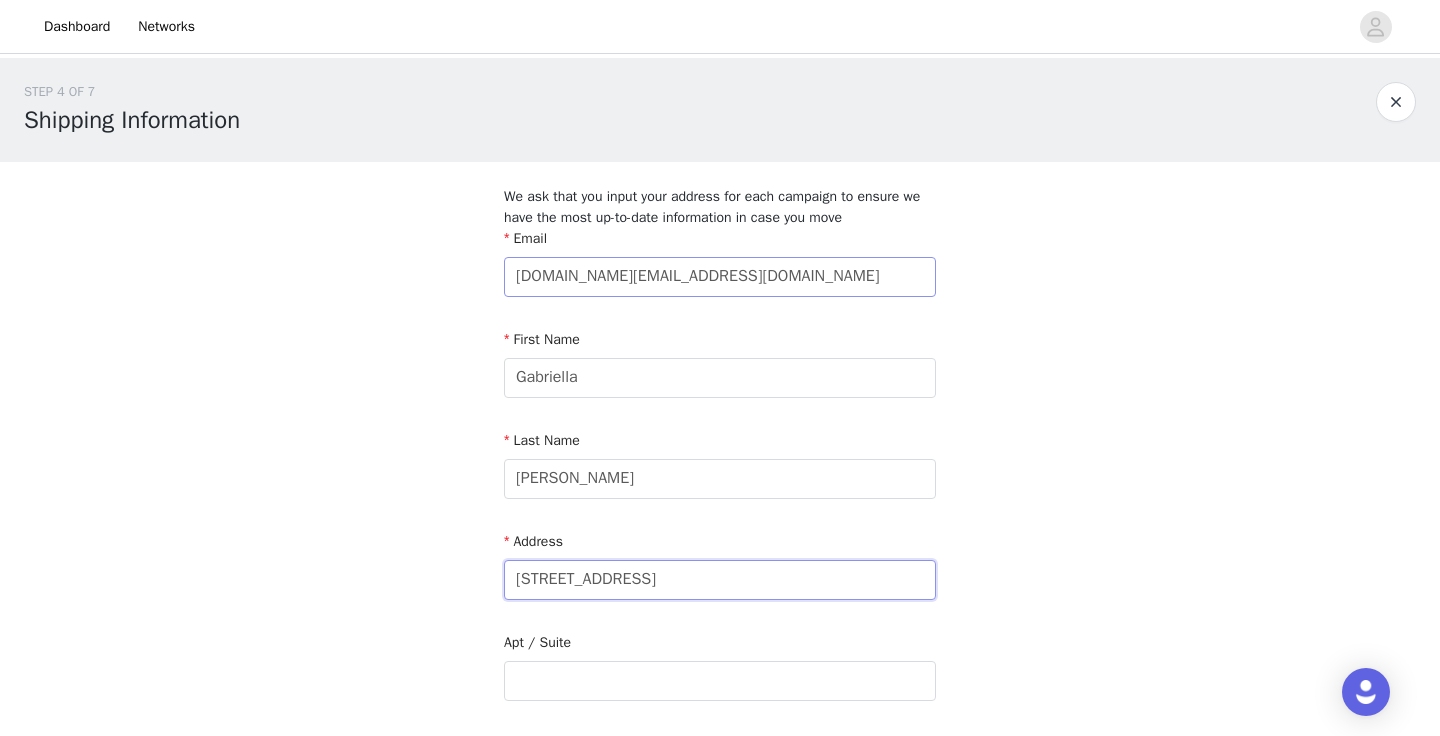 type on "[STREET_ADDRESS]" 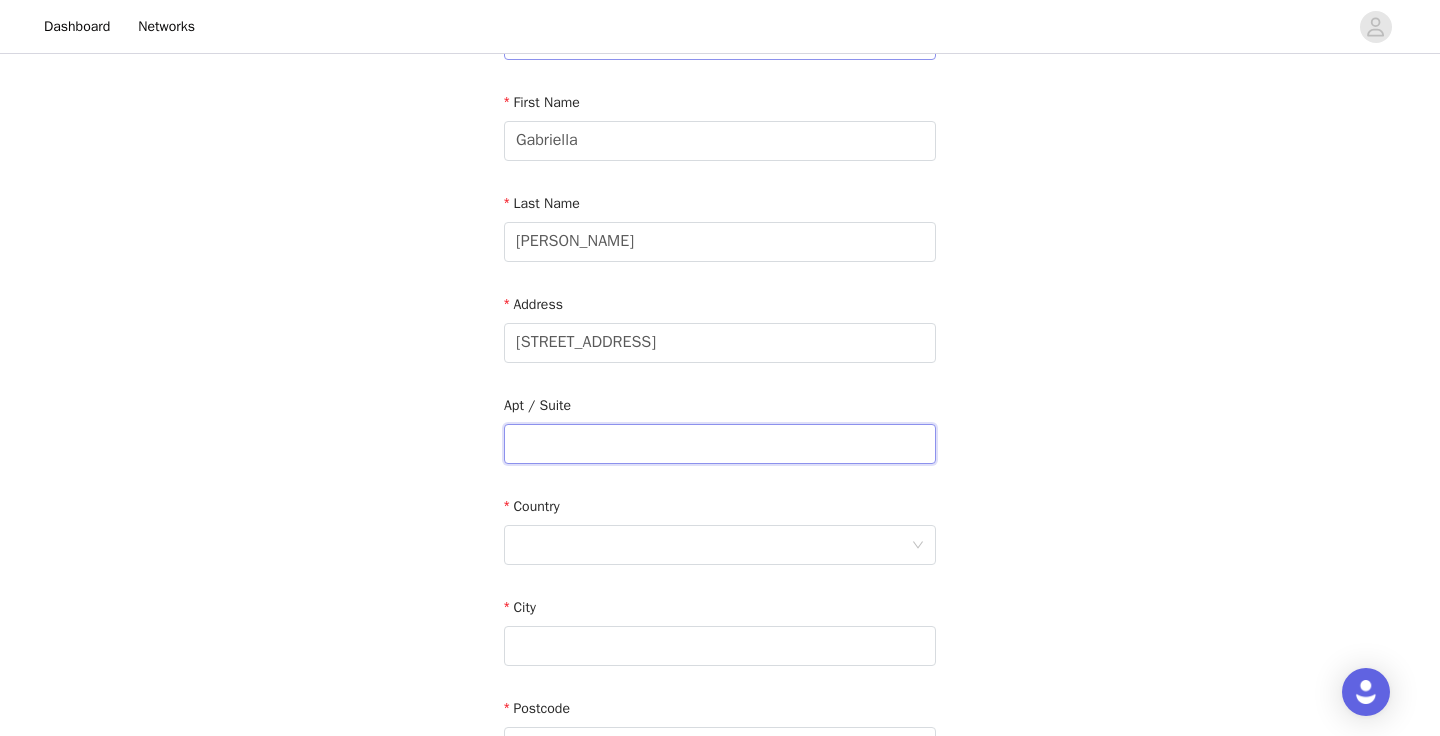 scroll, scrollTop: 239, scrollLeft: 0, axis: vertical 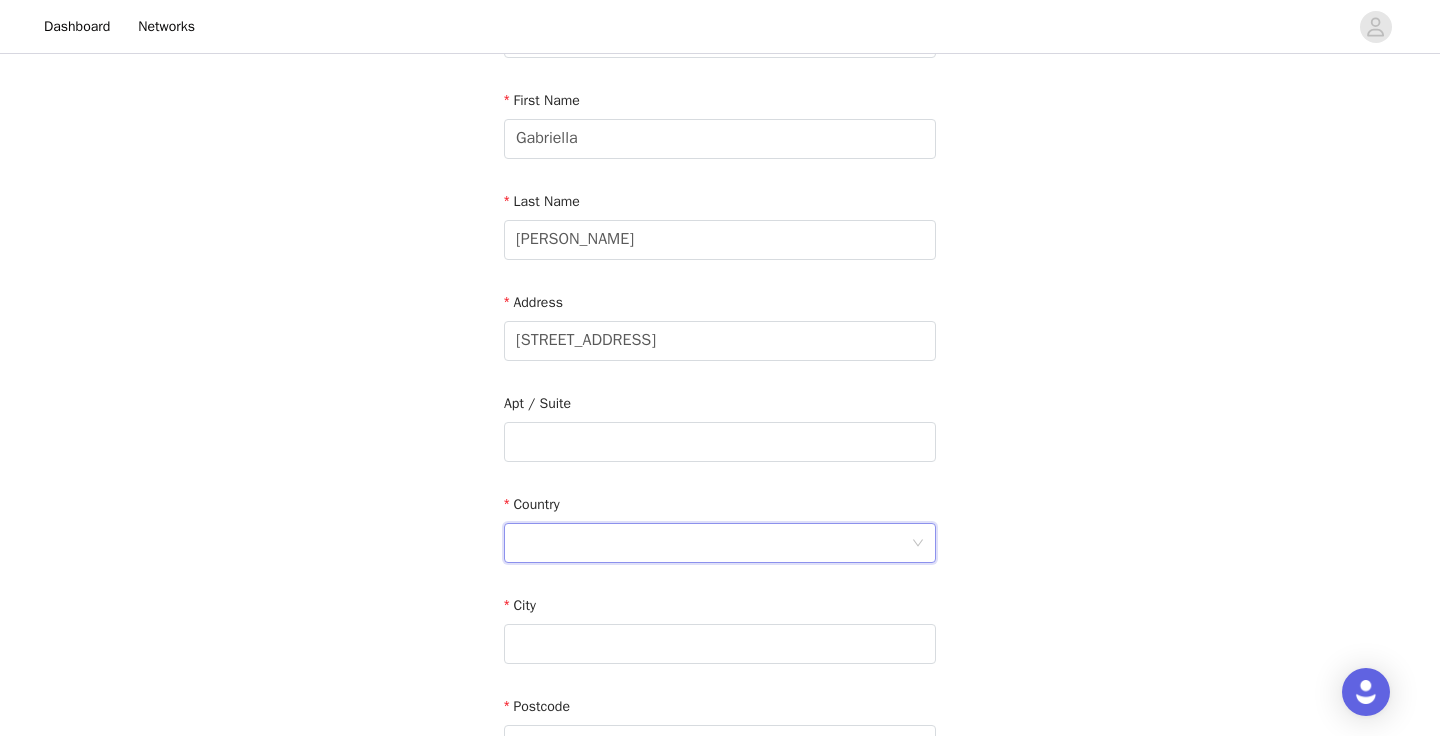 click at bounding box center (713, 543) 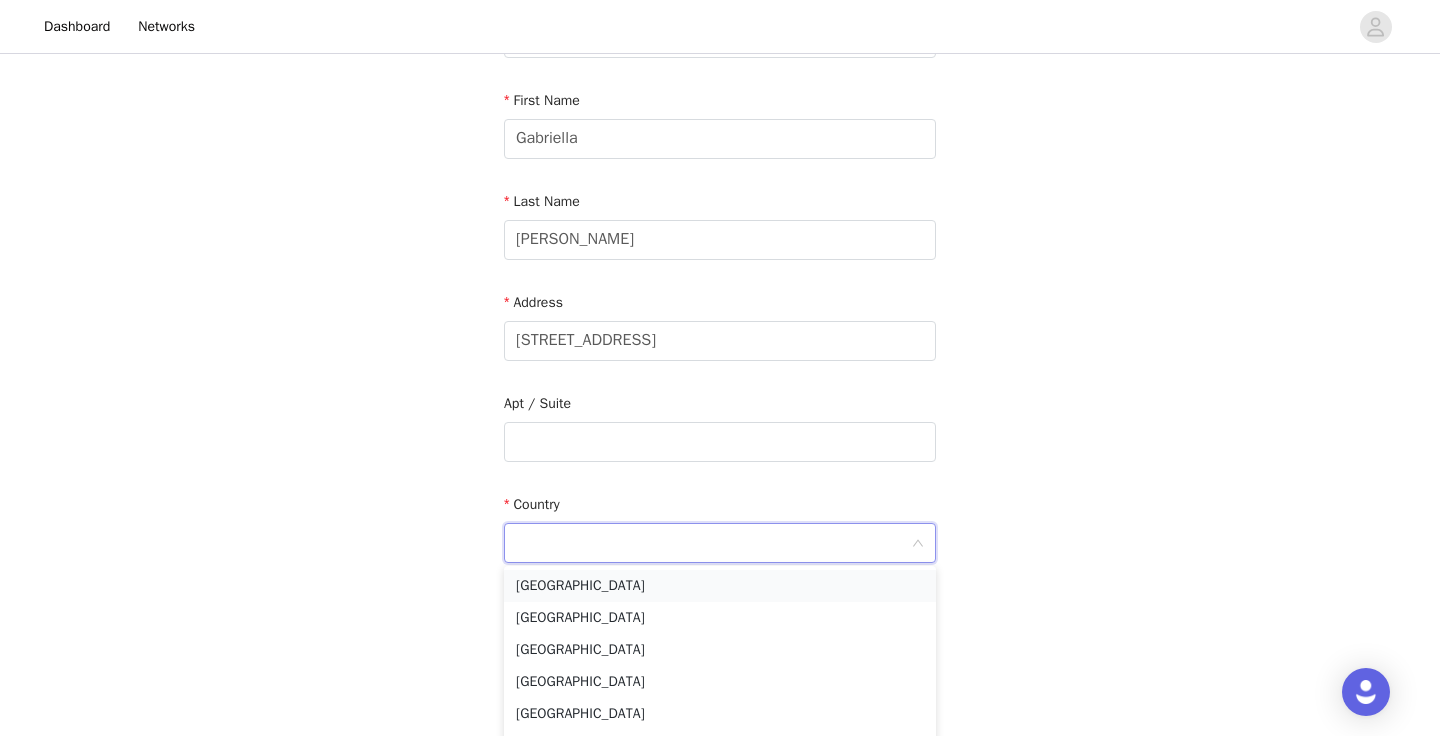 click on "[GEOGRAPHIC_DATA]" at bounding box center [720, 586] 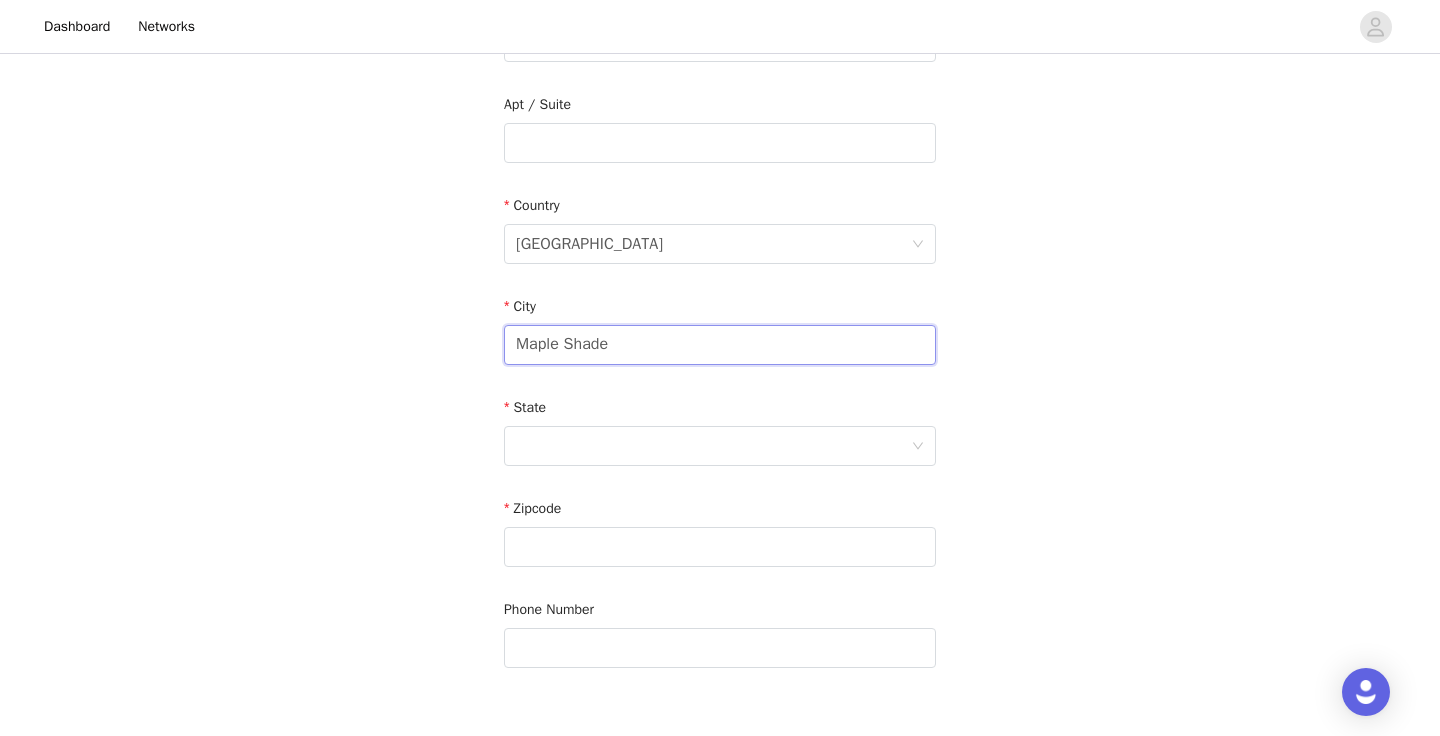 scroll, scrollTop: 541, scrollLeft: 0, axis: vertical 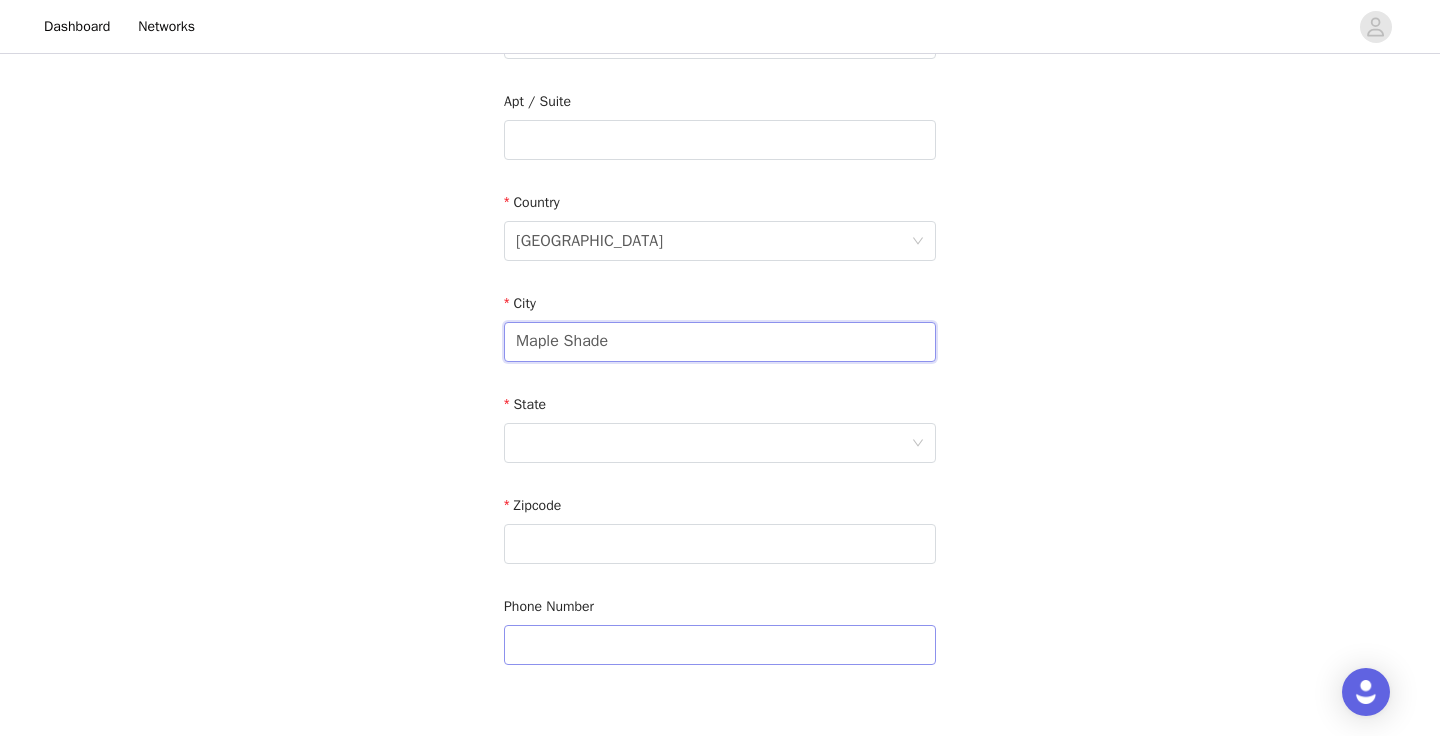 type on "Maple Shade" 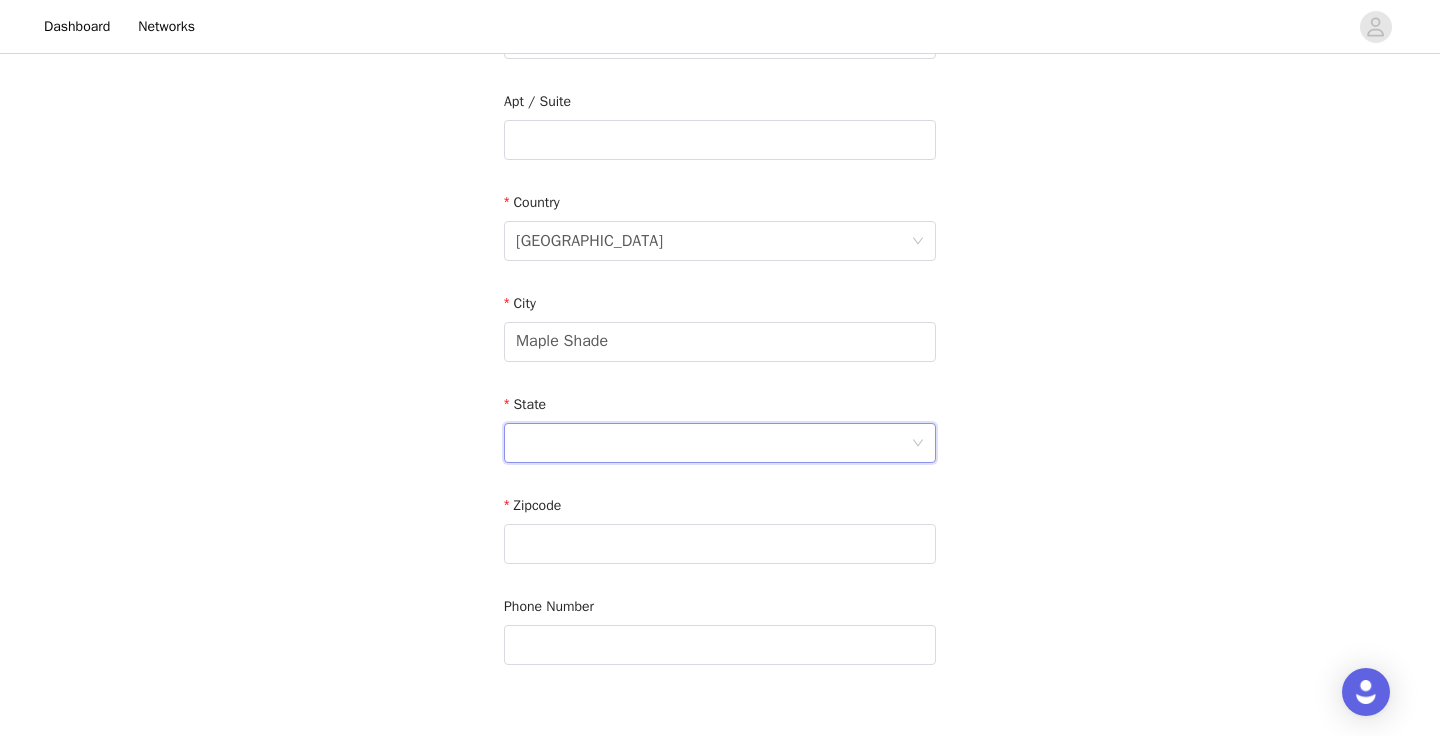 click at bounding box center (713, 443) 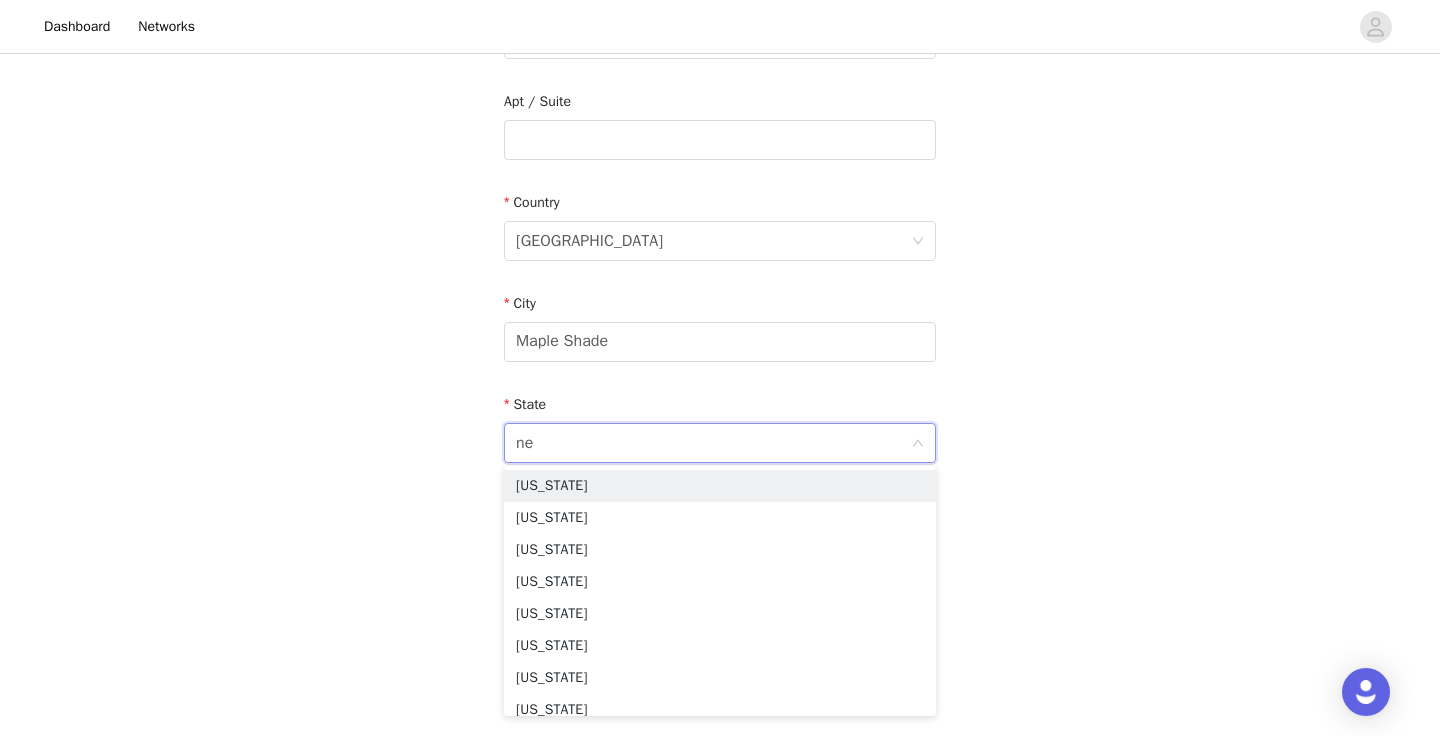 type on "new" 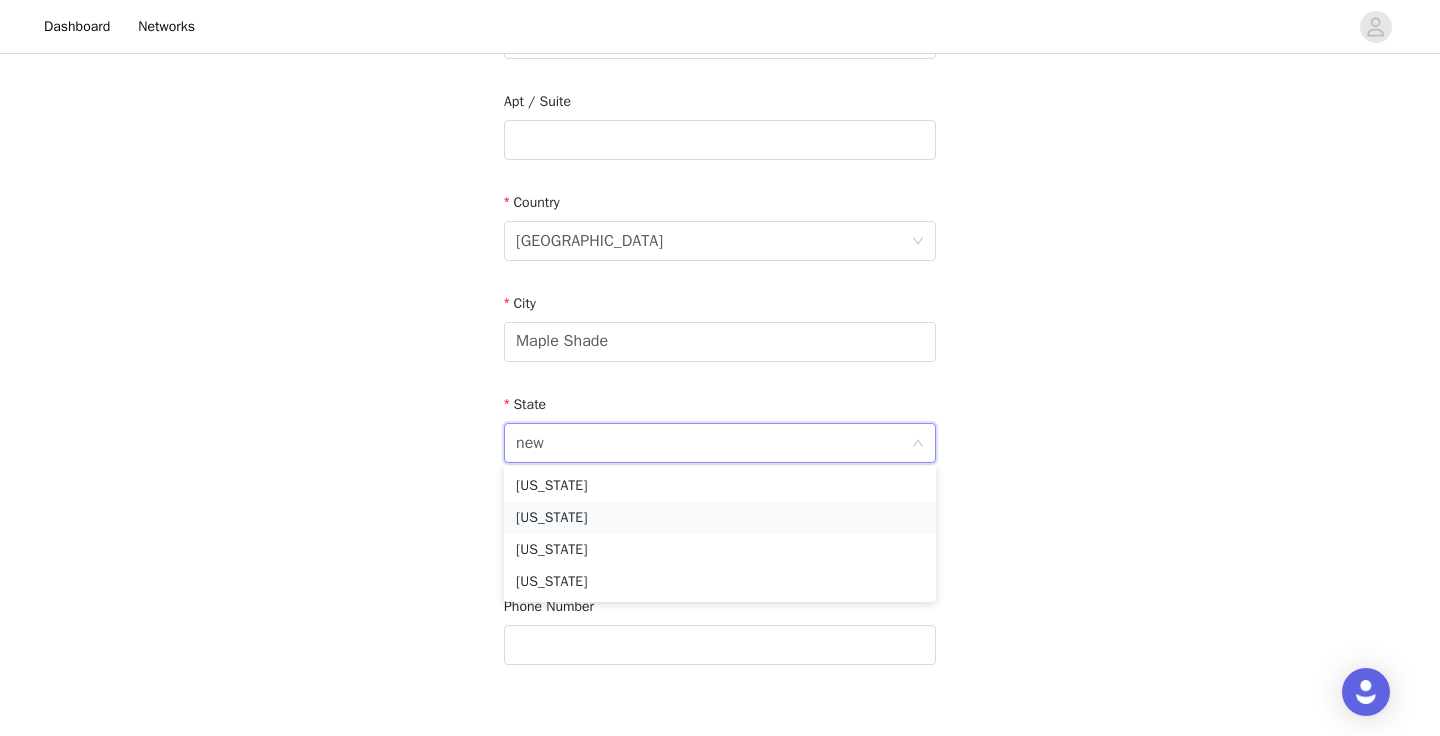 click on "[US_STATE]" at bounding box center (720, 518) 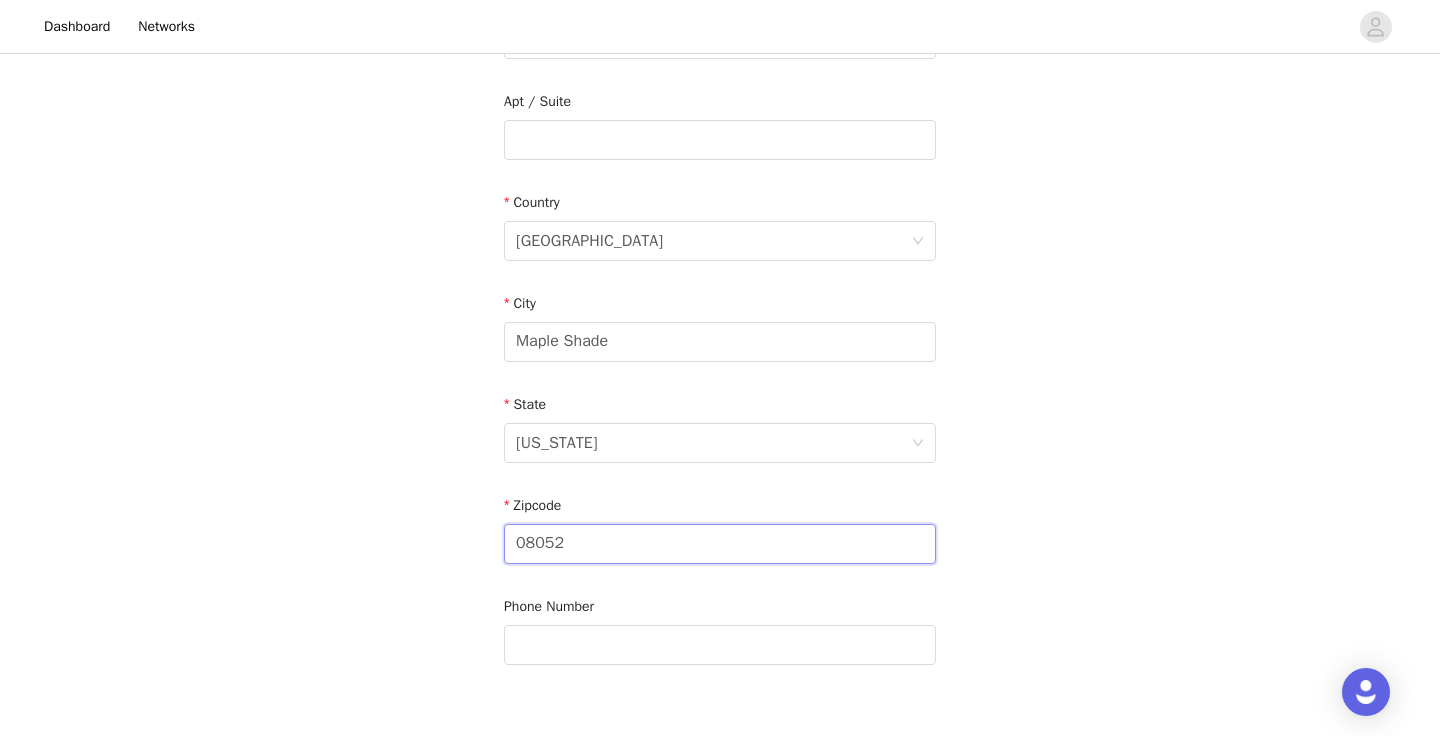 type on "08052" 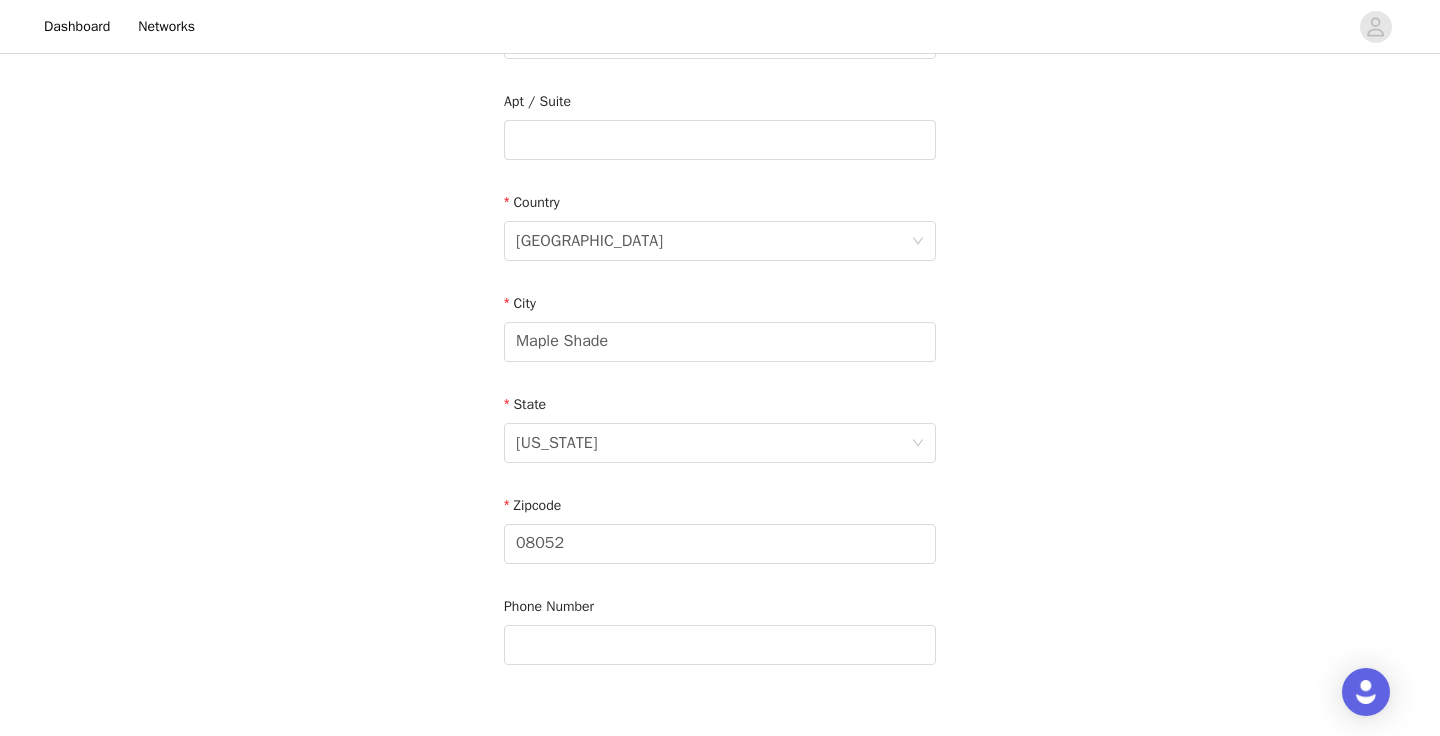 click on "STEP 4 OF 7
Shipping Information
We ask that you input your address for each campaign to ensure we have the most up-to-date information in case you move       Email [DOMAIN_NAME][EMAIL_ADDRESS][DOMAIN_NAME]   First Name [PERSON_NAME]   Last Name [PERSON_NAME]   Address [STREET_ADDRESS][US_STATE]   Phone Number" at bounding box center (720, 119) 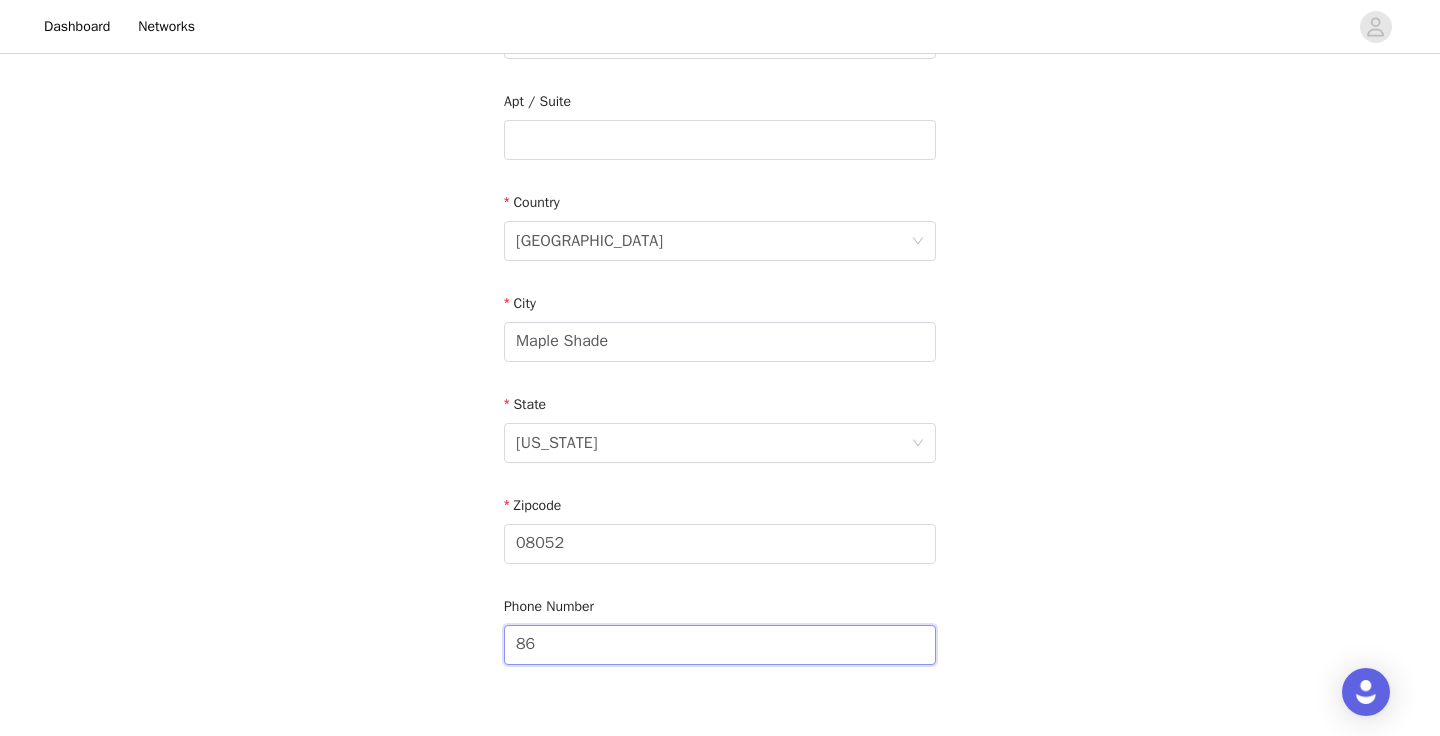 type on "8" 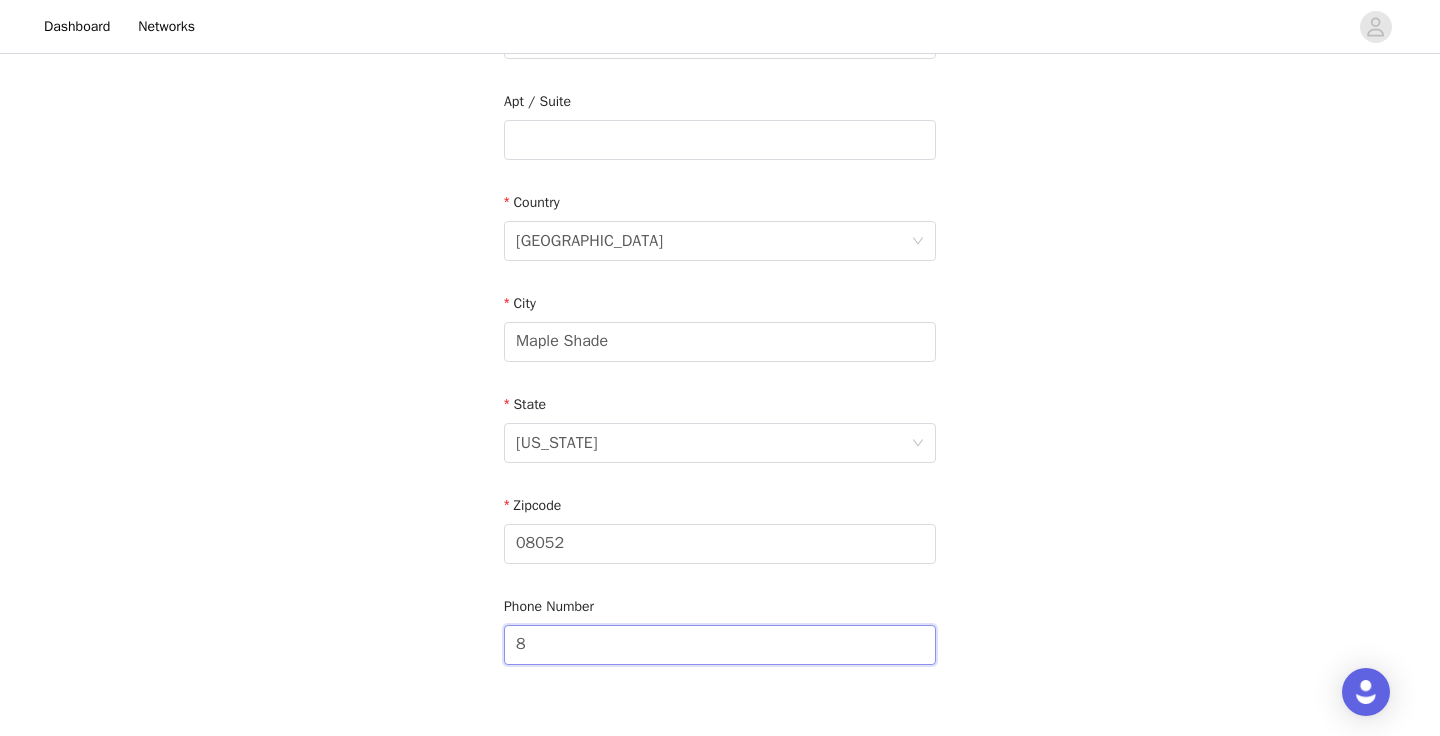 type 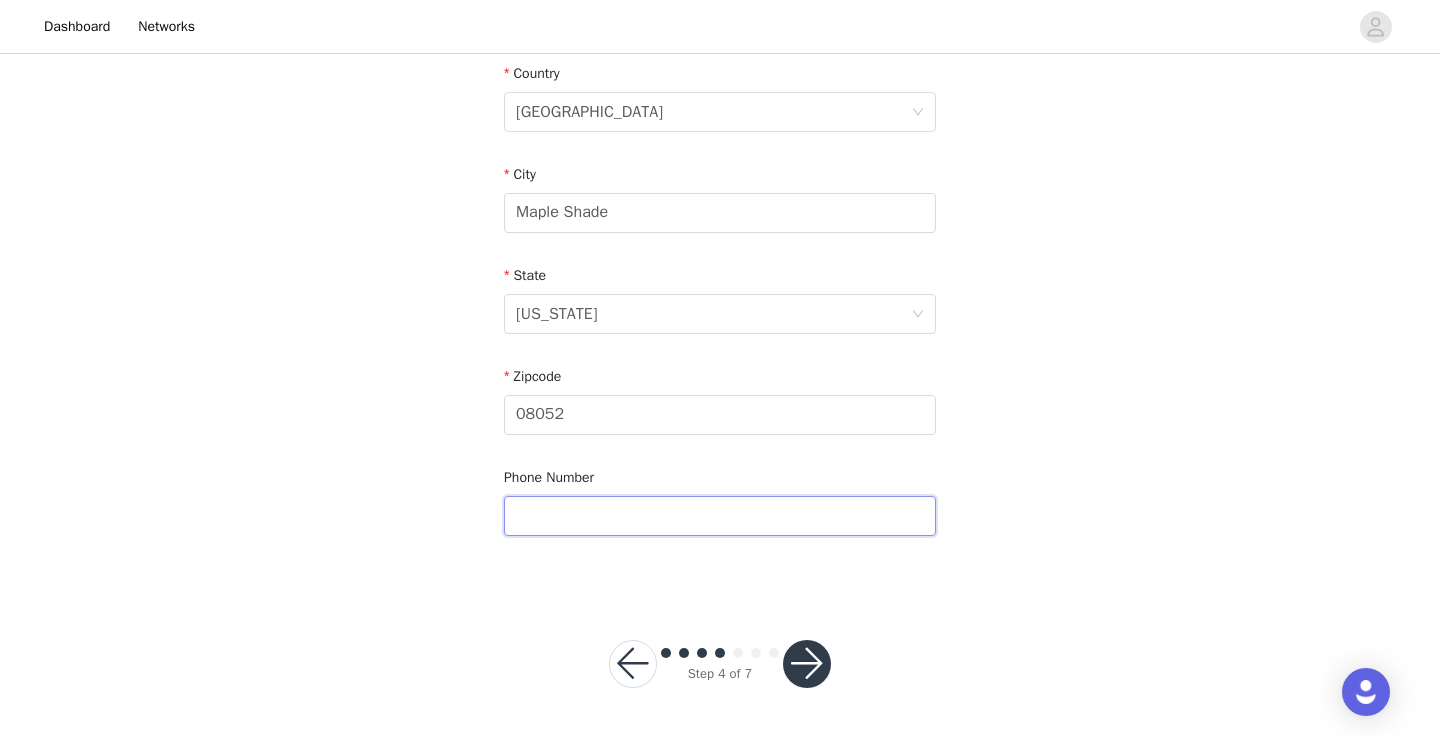scroll, scrollTop: 669, scrollLeft: 0, axis: vertical 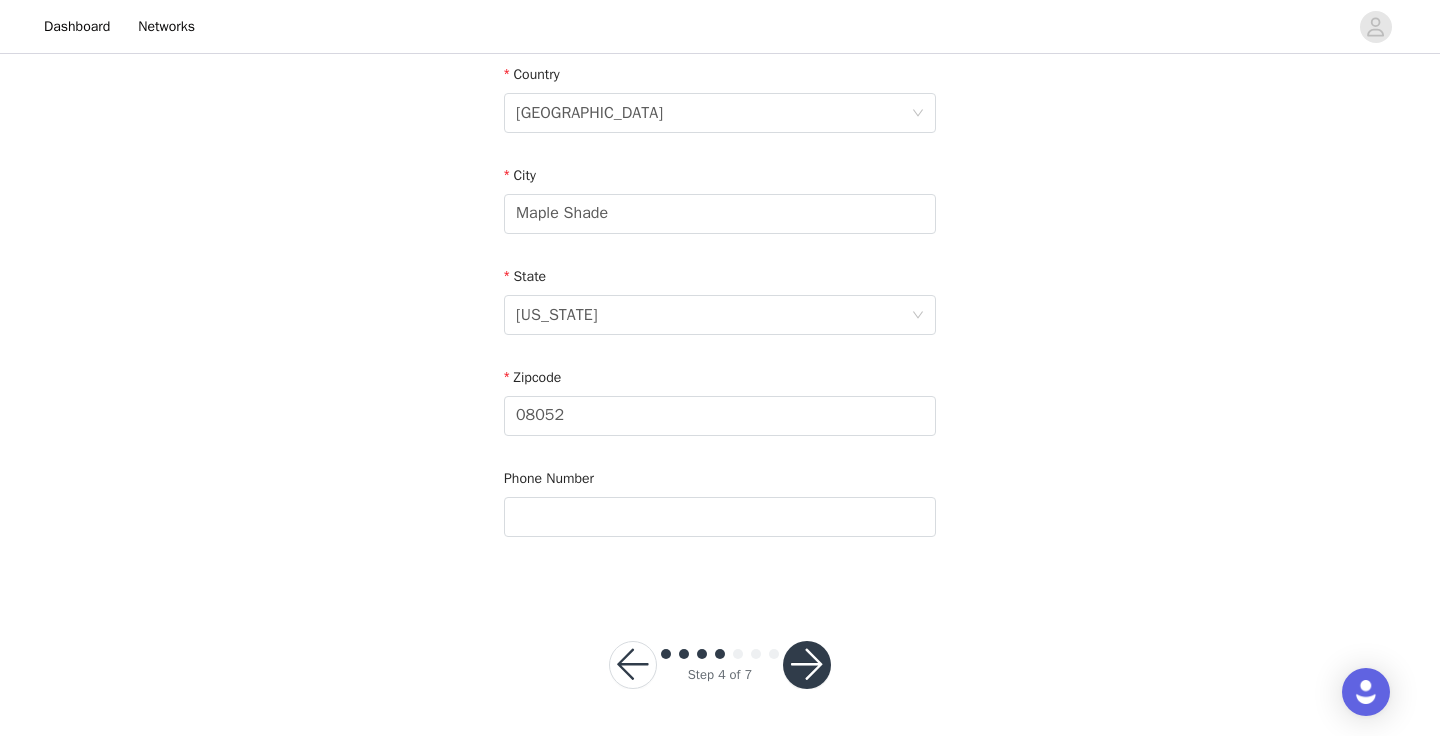 click at bounding box center [807, 665] 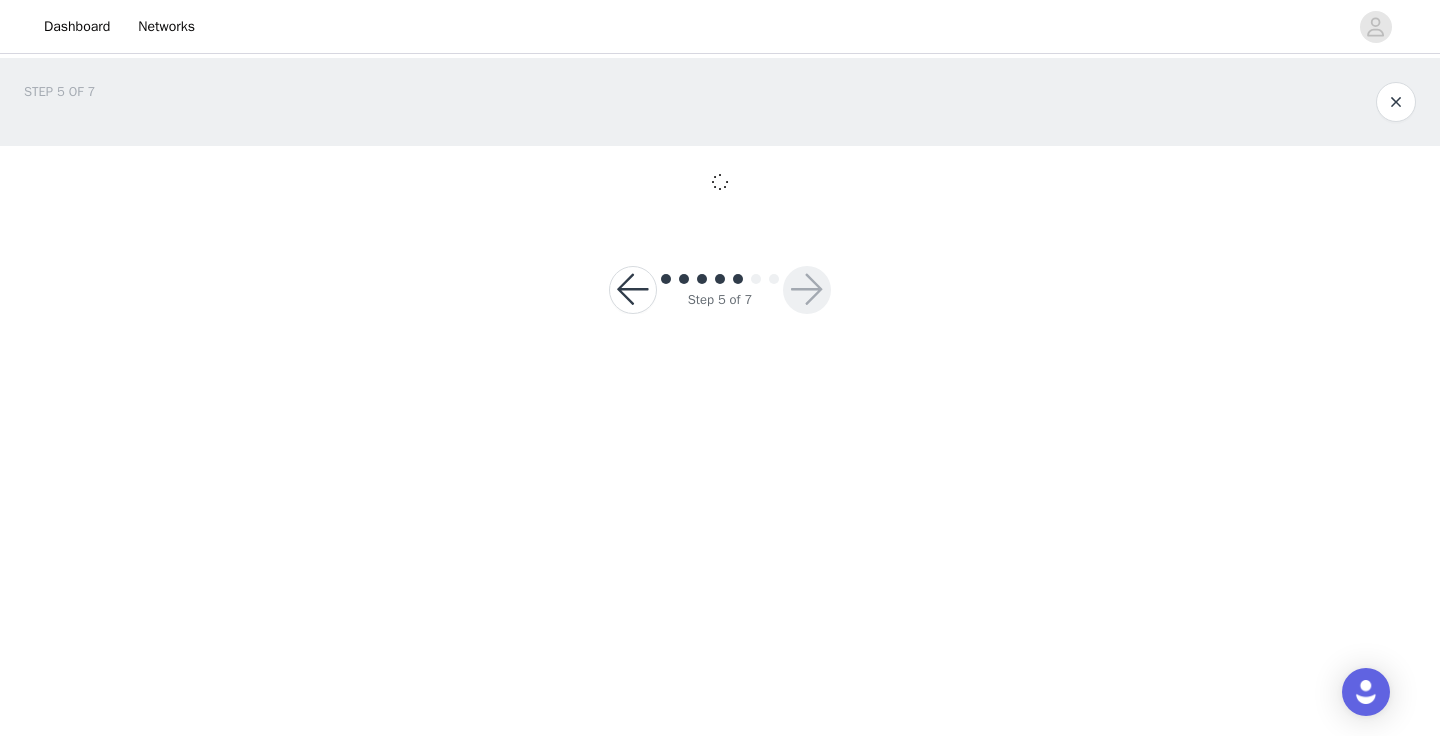 scroll, scrollTop: 0, scrollLeft: 0, axis: both 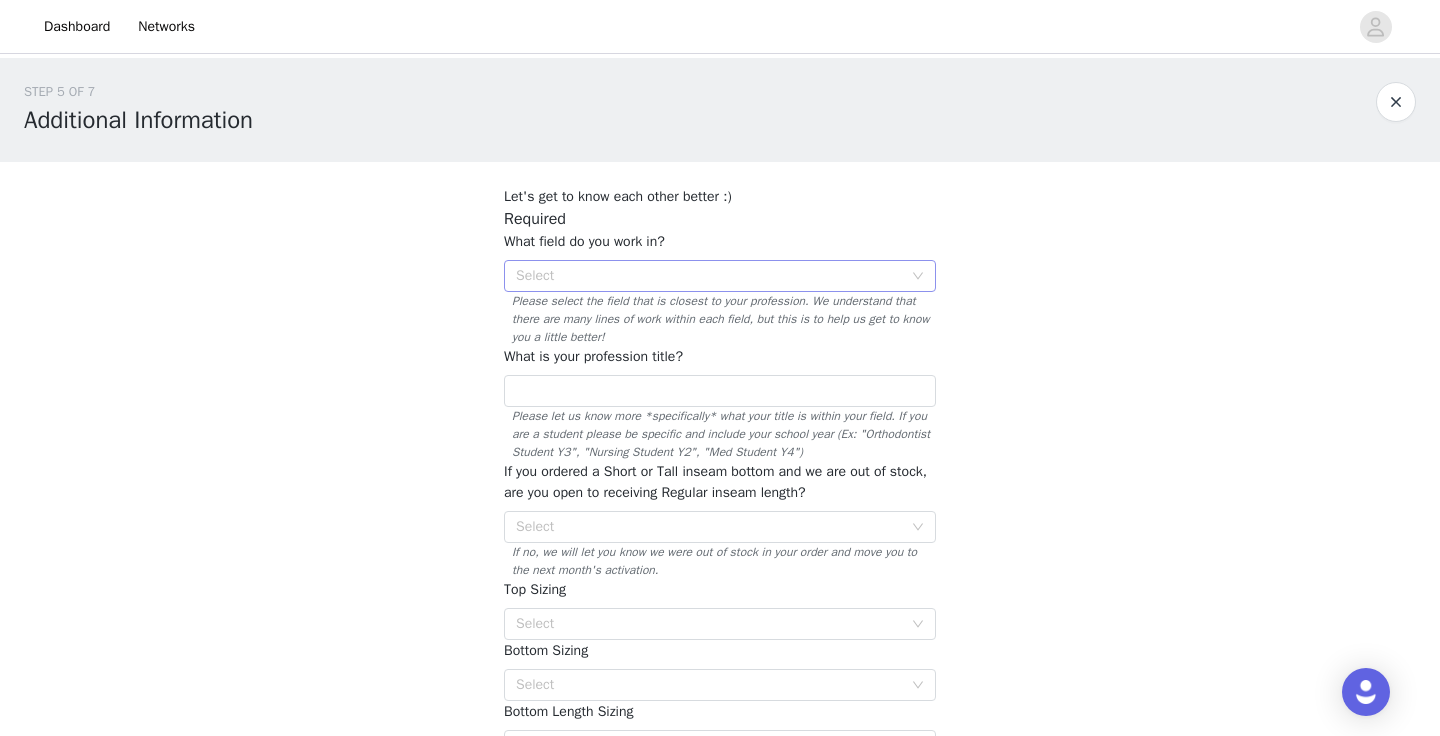 click on "Select" at bounding box center (709, 276) 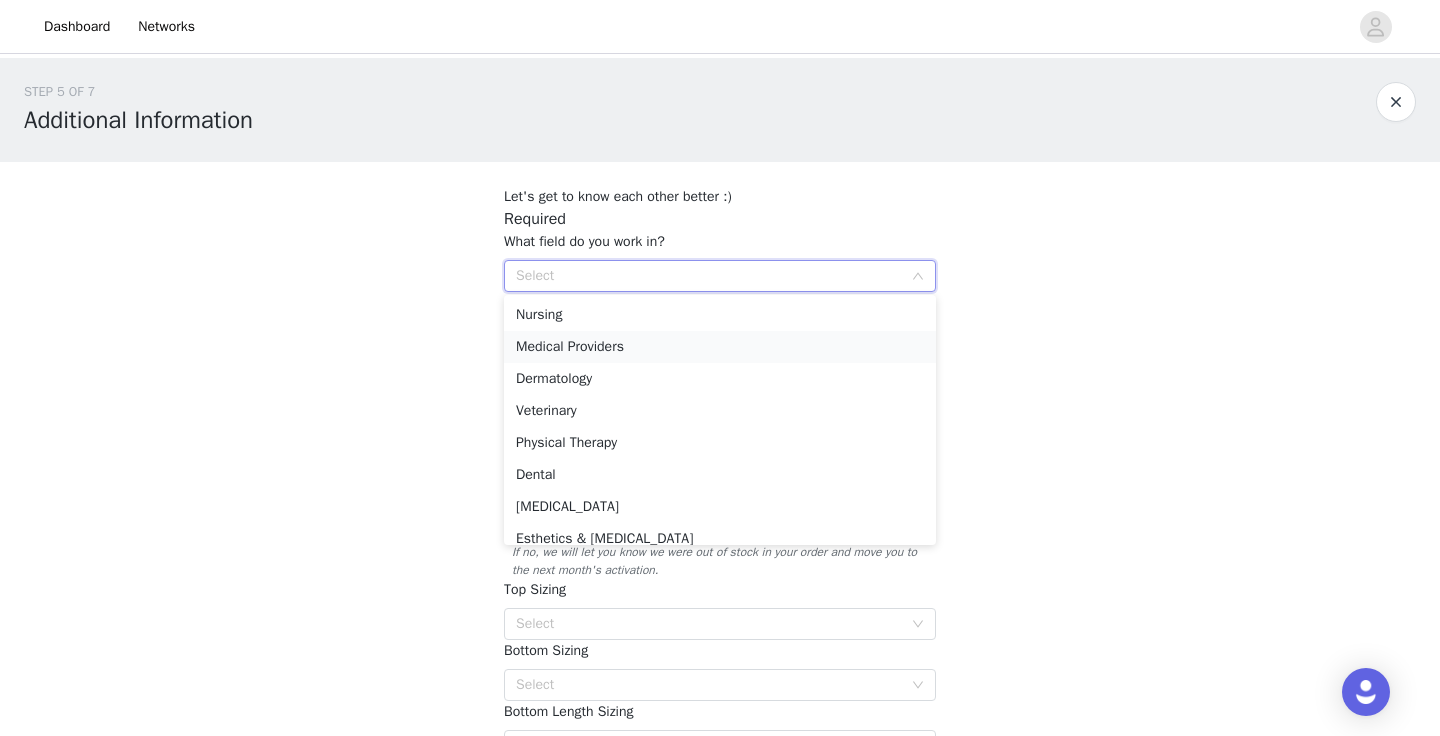click on "Medical Providers" at bounding box center [720, 347] 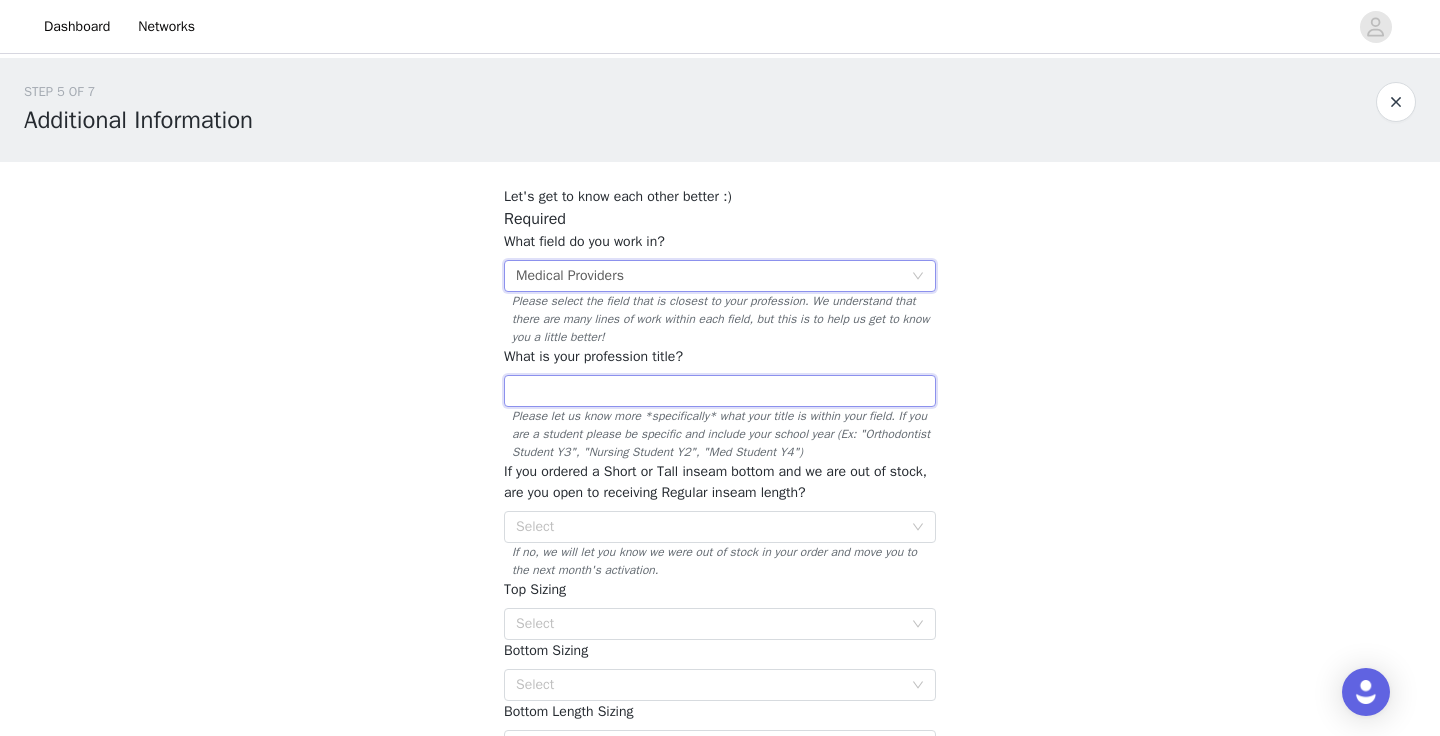 click at bounding box center [720, 391] 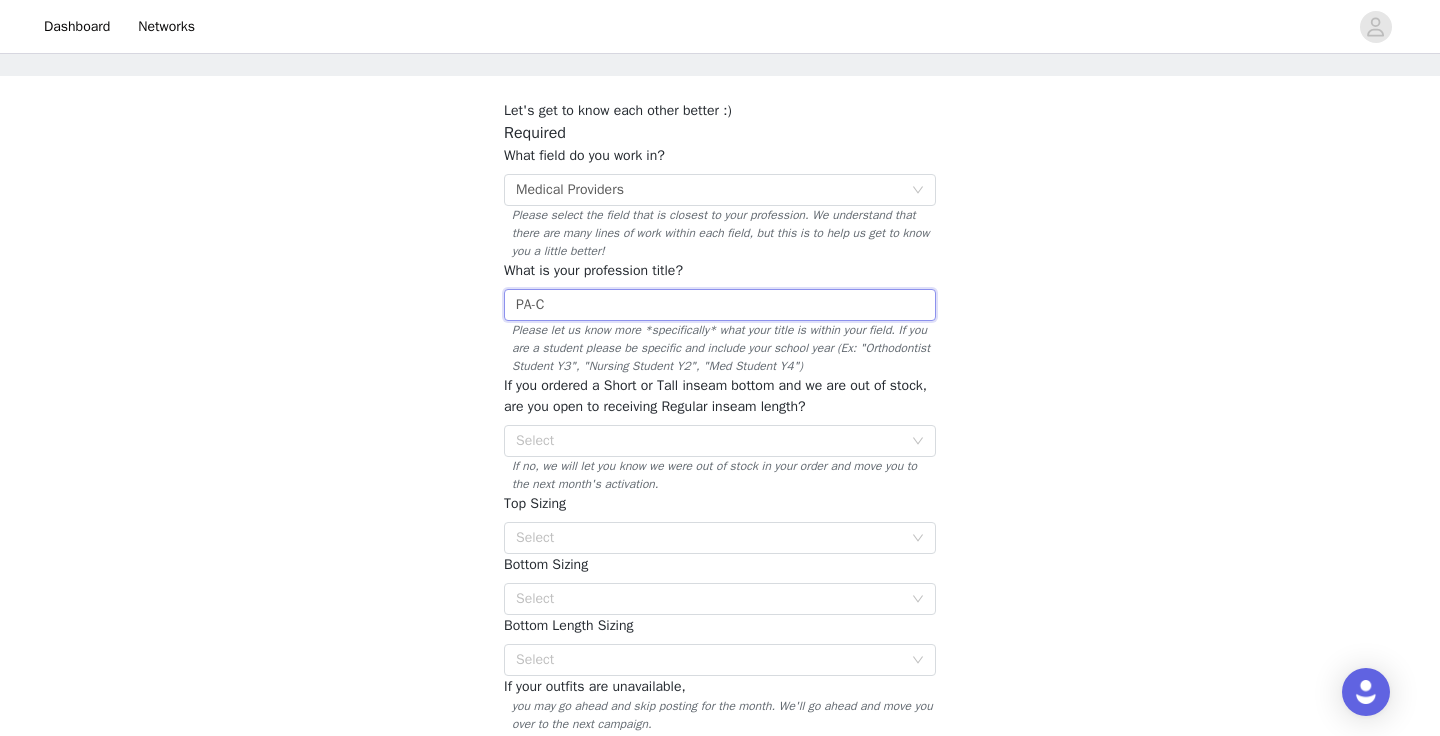 scroll, scrollTop: 87, scrollLeft: 0, axis: vertical 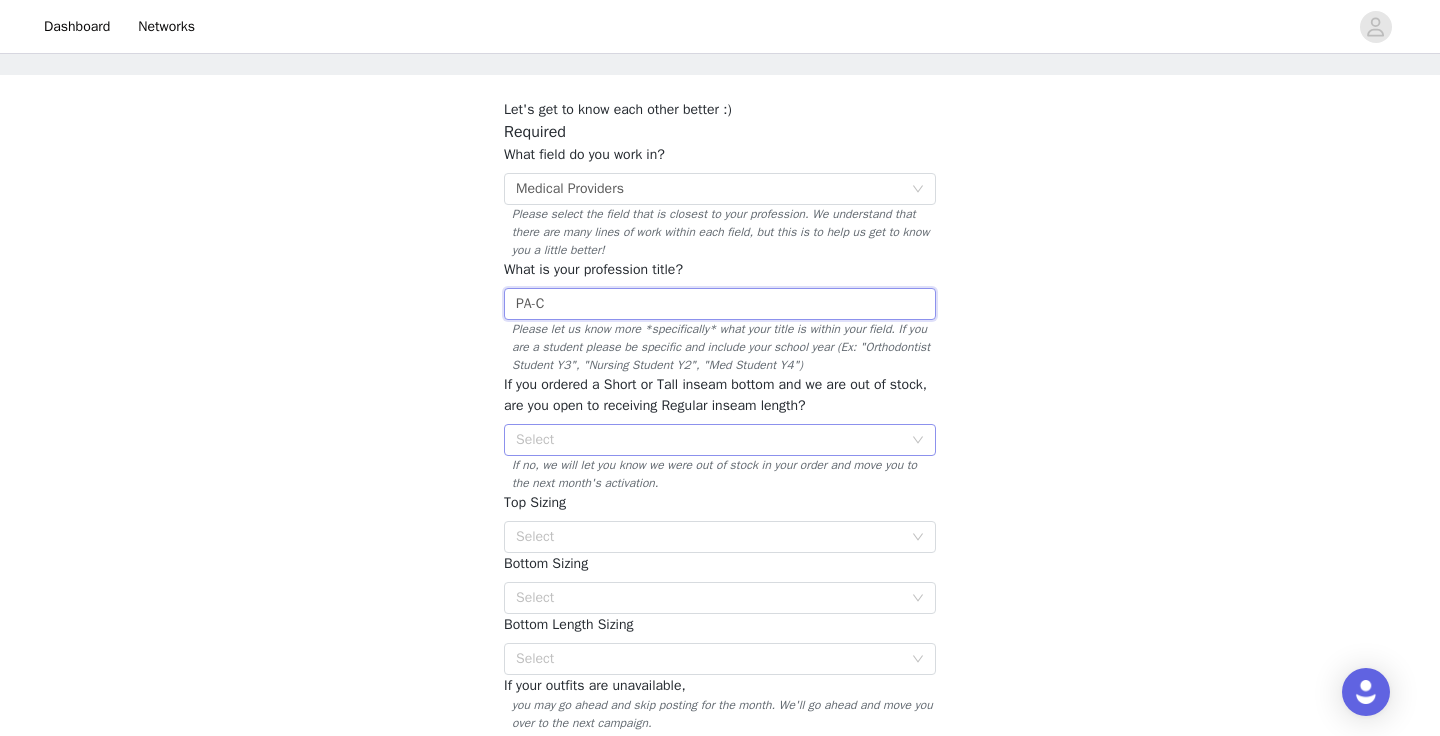 click on "Select" at bounding box center [709, 440] 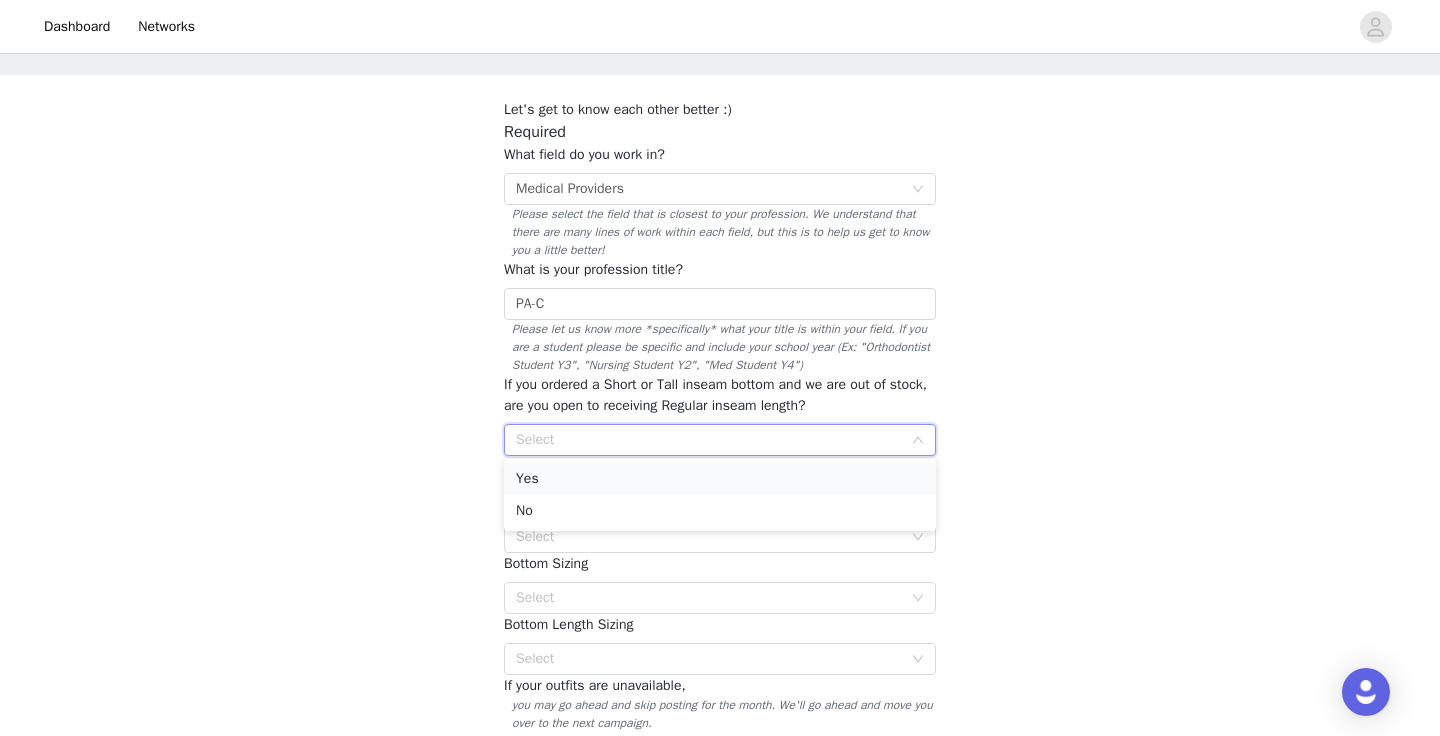 click on "Yes" at bounding box center (720, 479) 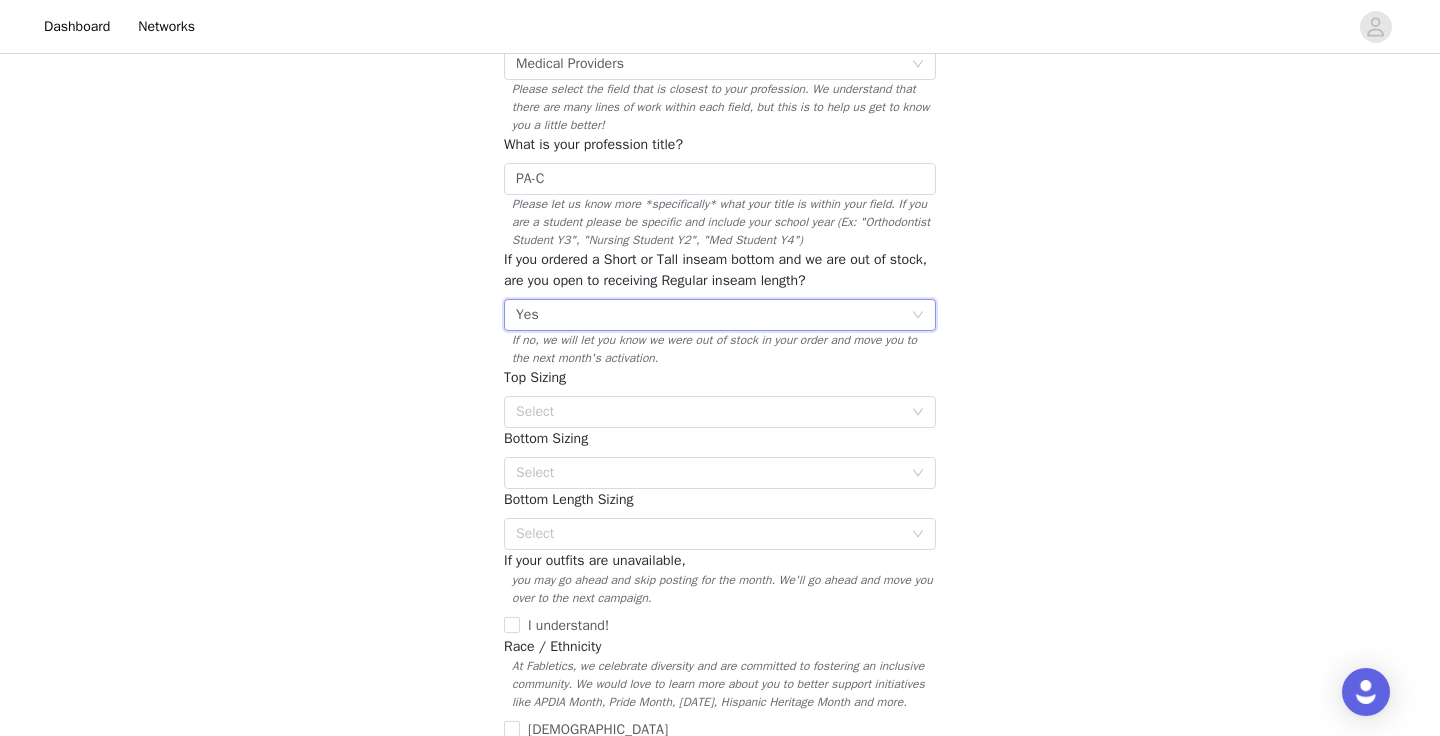 scroll, scrollTop: 214, scrollLeft: 0, axis: vertical 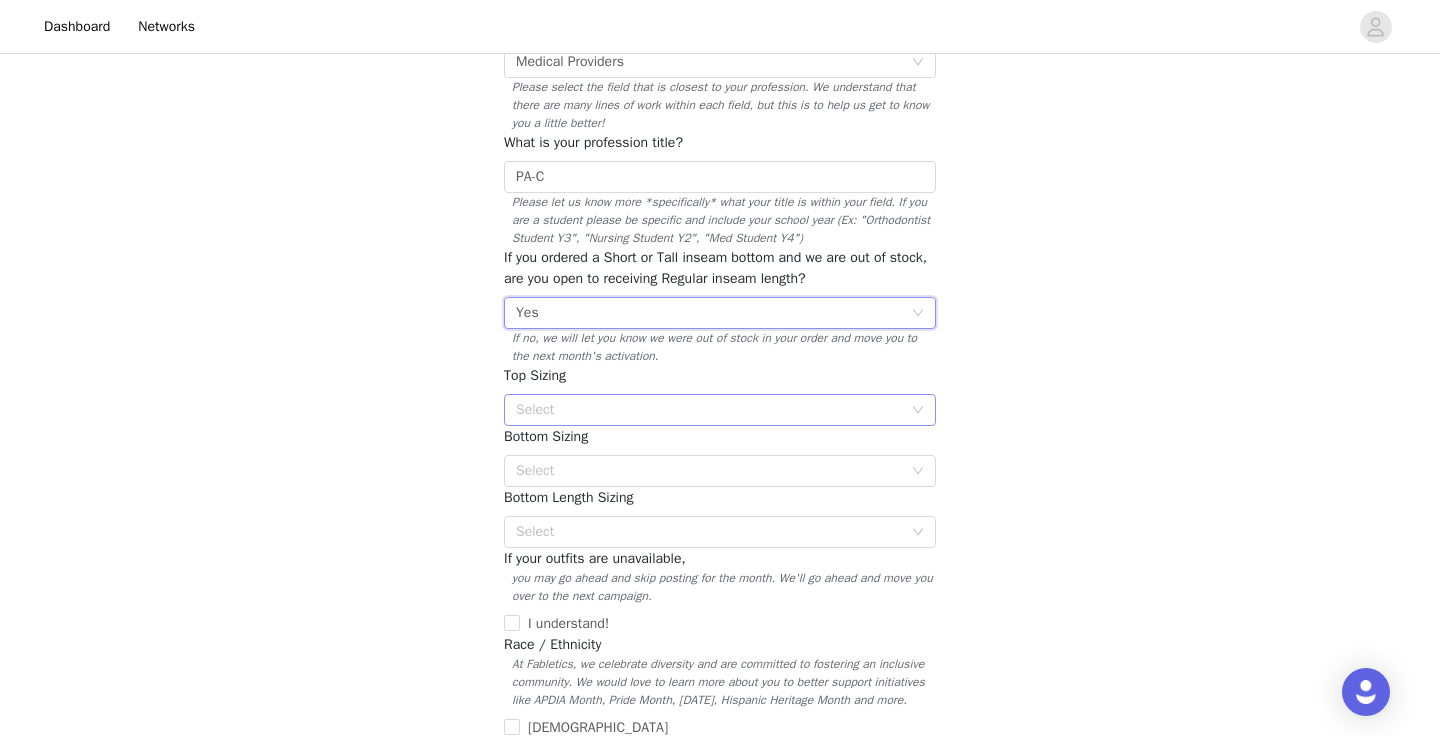 click on "Select" at bounding box center [709, 410] 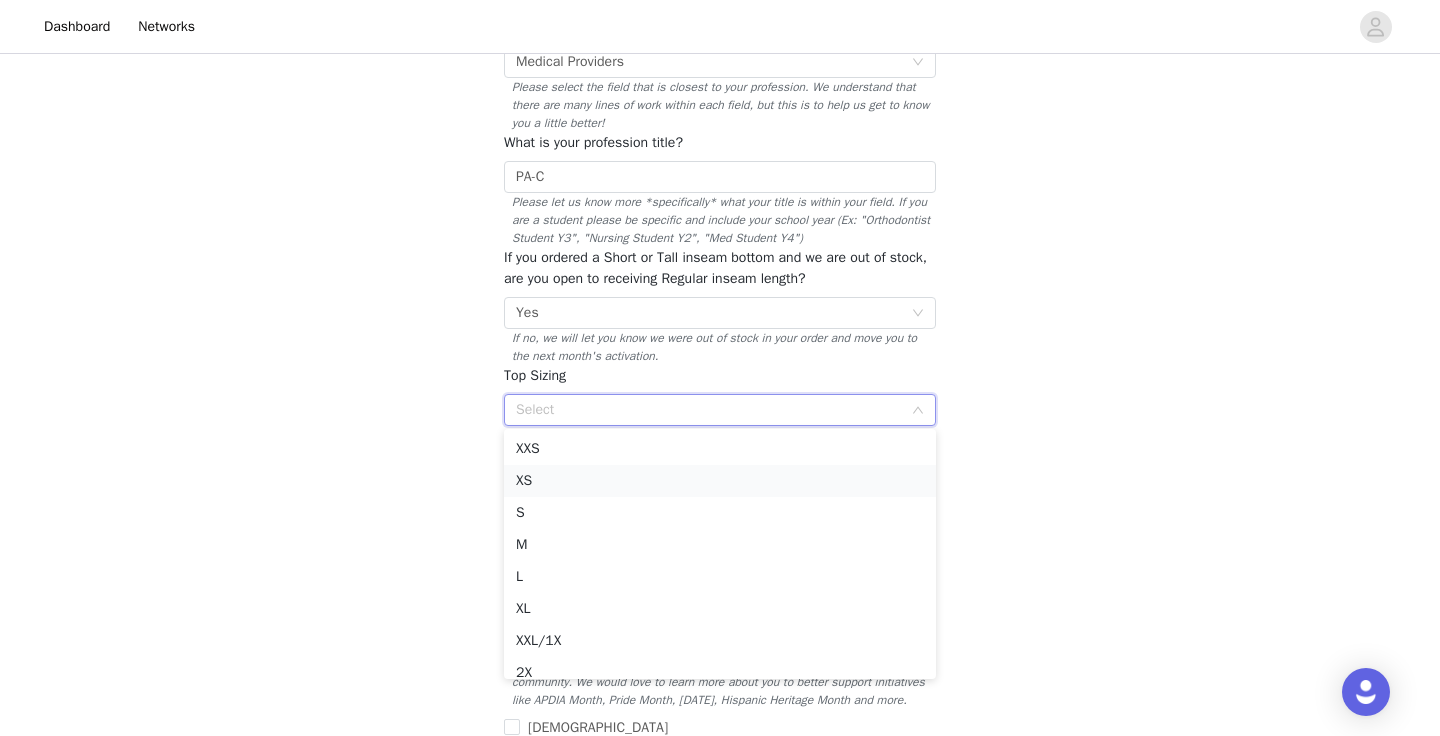 click on "XS" at bounding box center (720, 481) 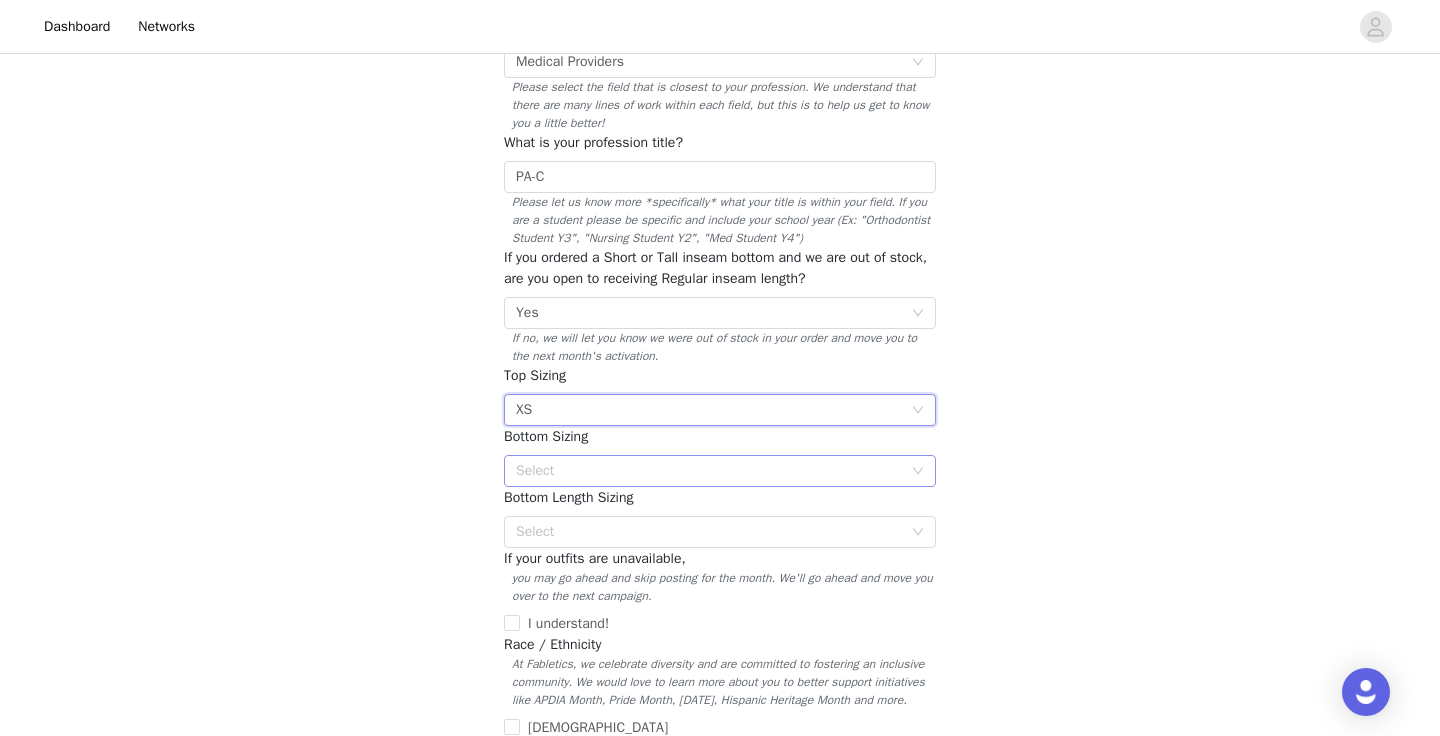 click on "Select" at bounding box center [709, 471] 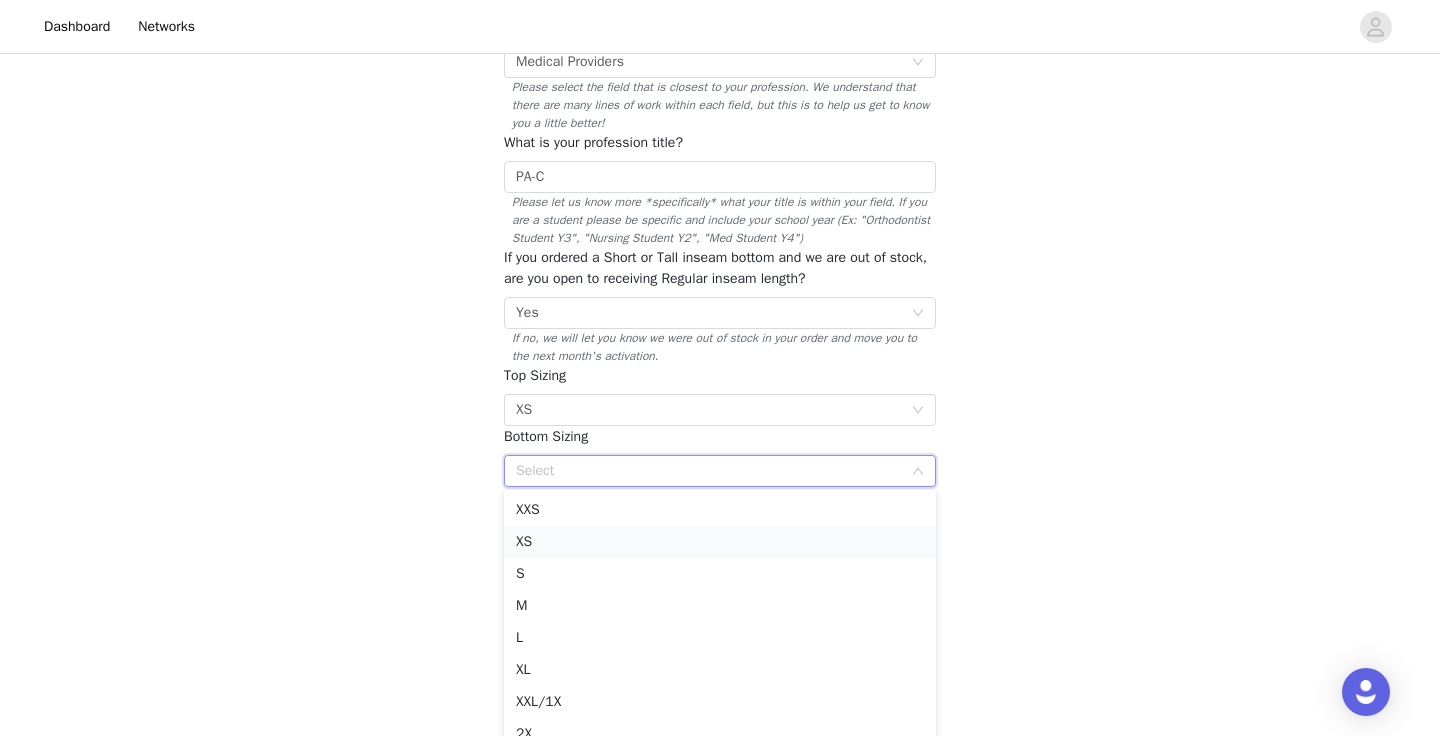 click on "XS" at bounding box center [720, 542] 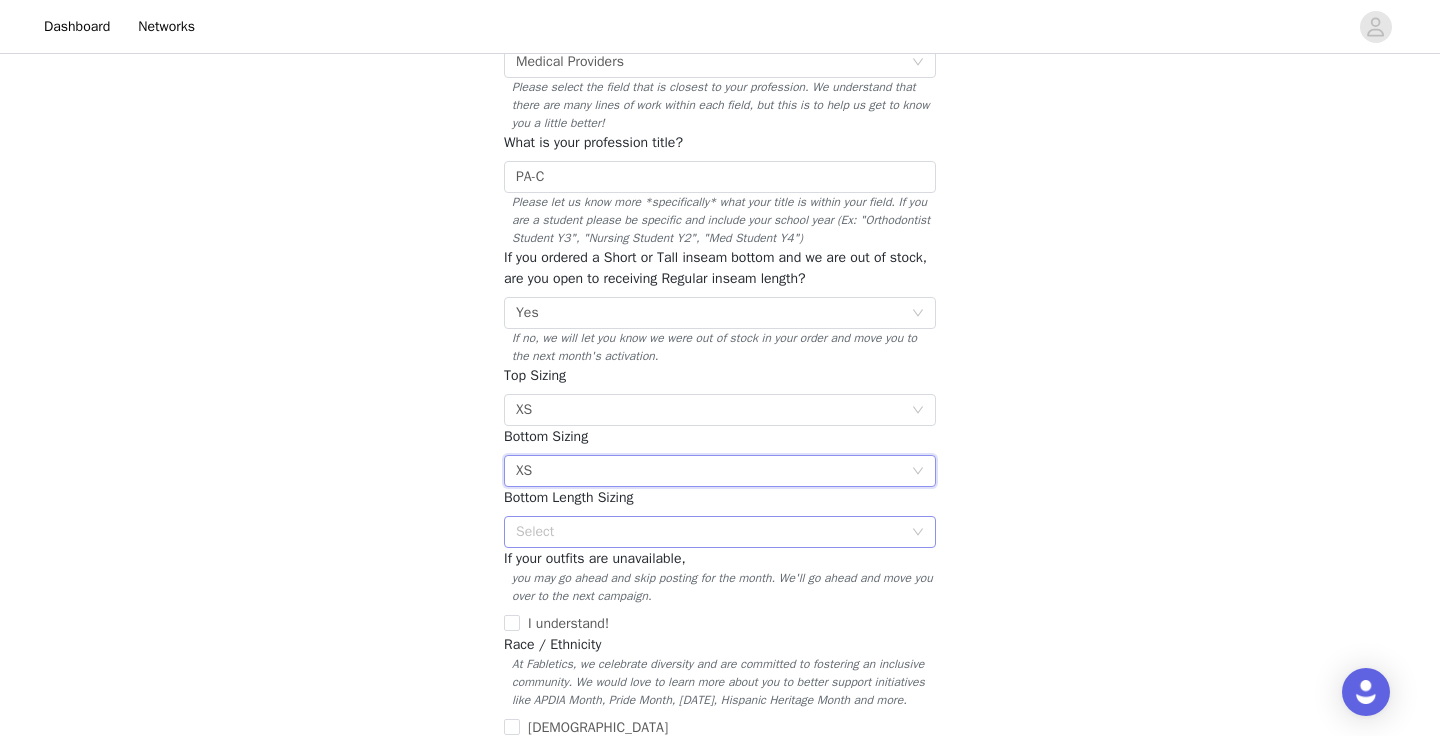 click on "Select" at bounding box center (709, 532) 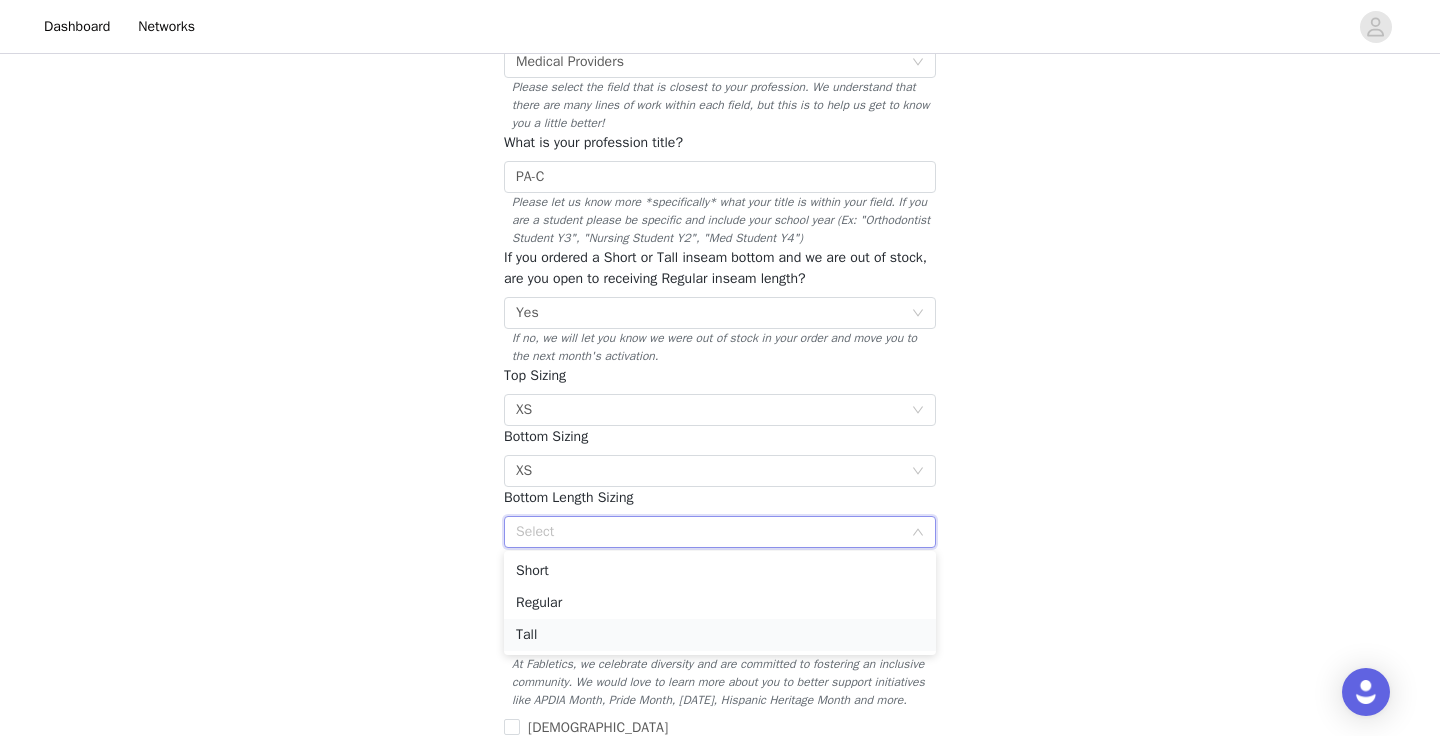 click on "Tall" at bounding box center [720, 635] 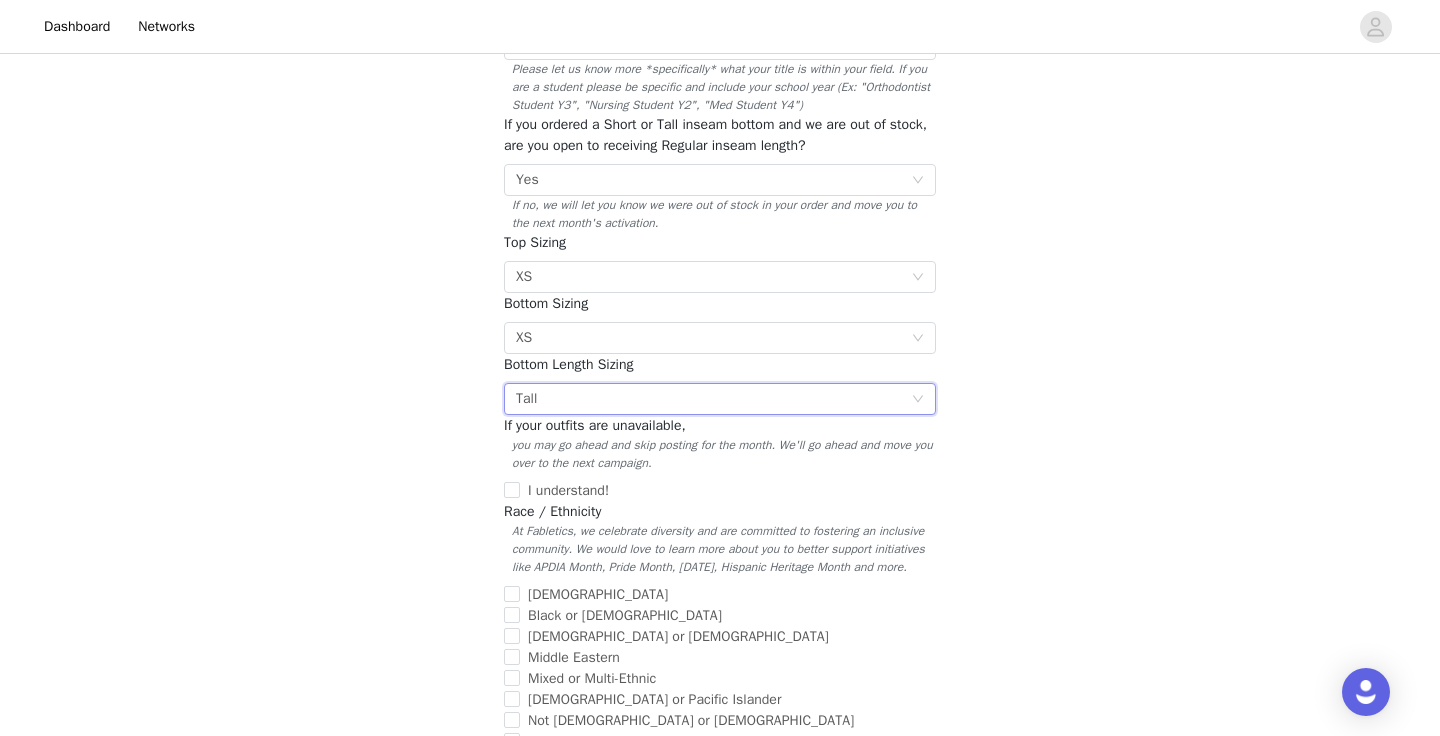scroll, scrollTop: 348, scrollLeft: 0, axis: vertical 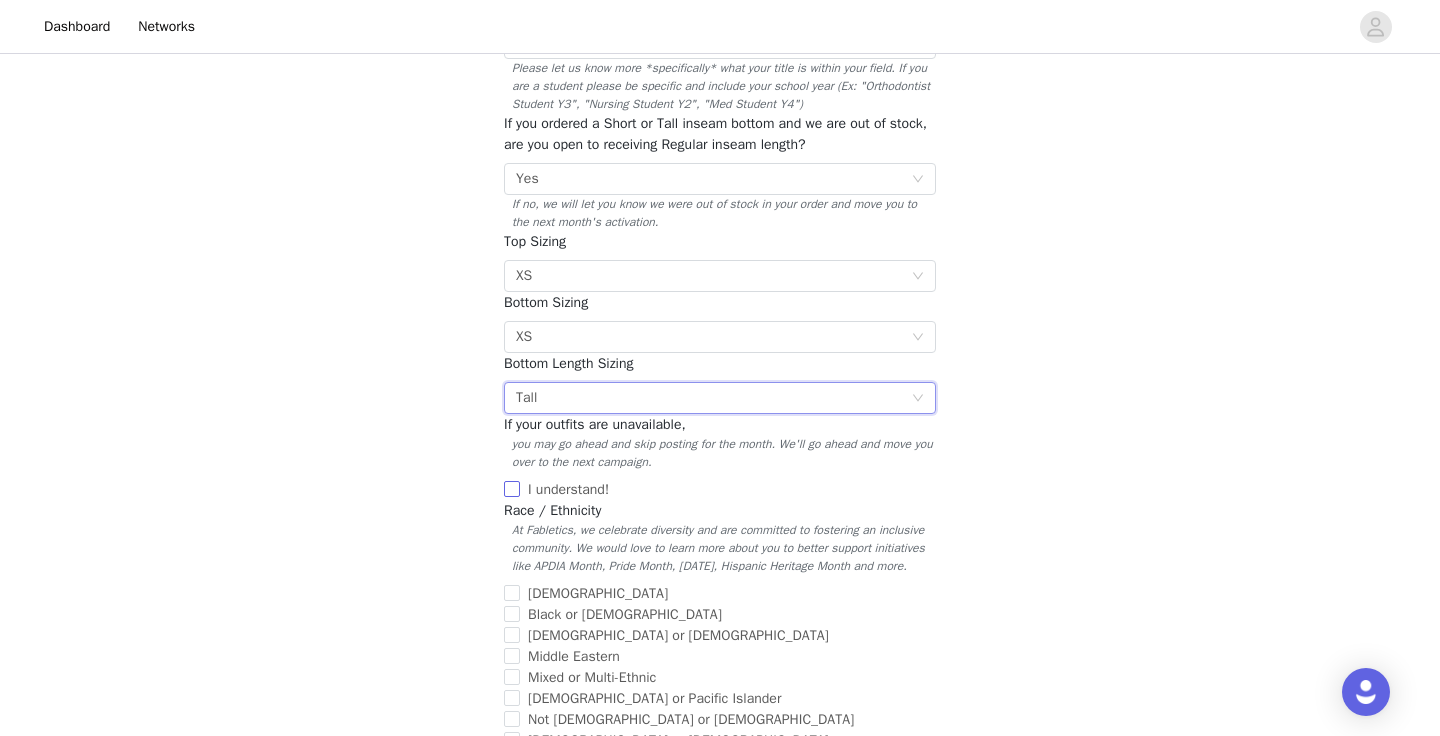 click on "I understand!" at bounding box center (512, 489) 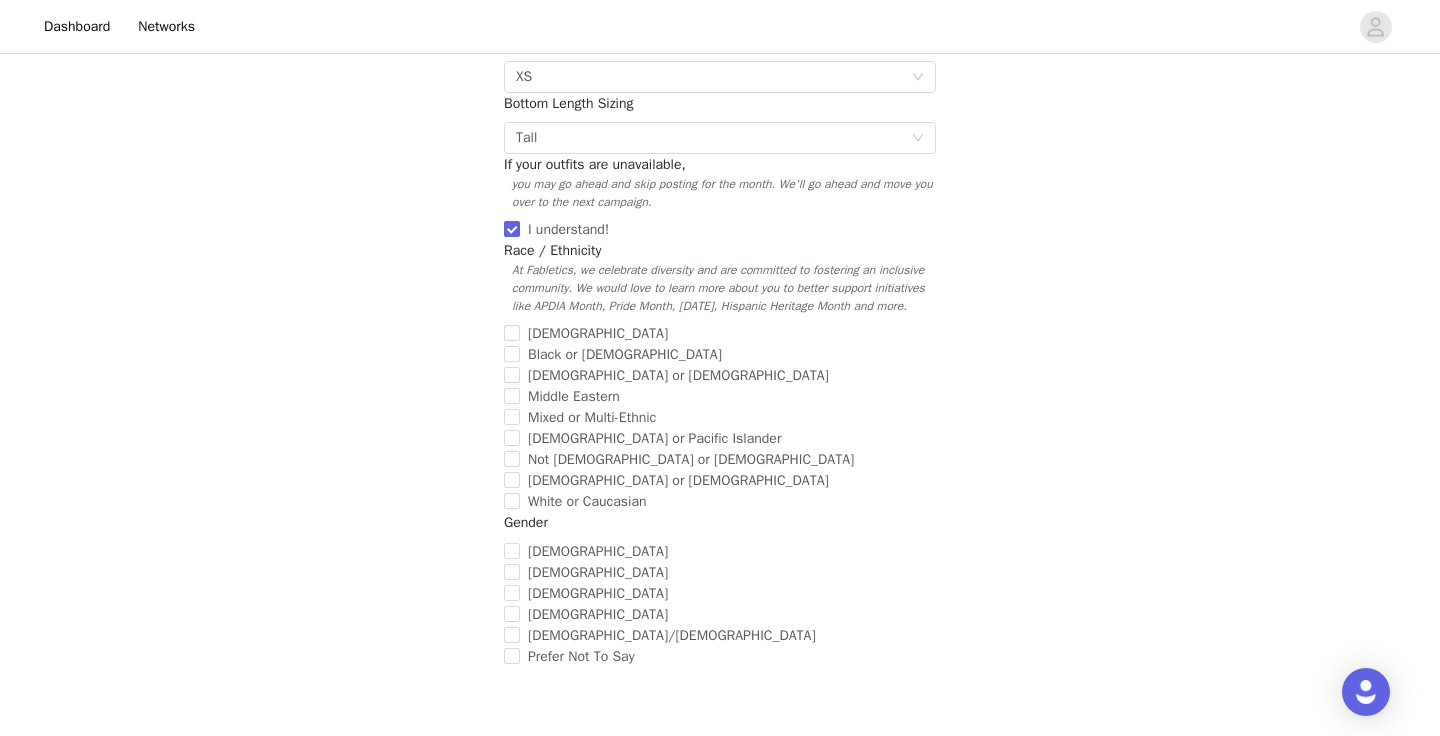scroll, scrollTop: 610, scrollLeft: 0, axis: vertical 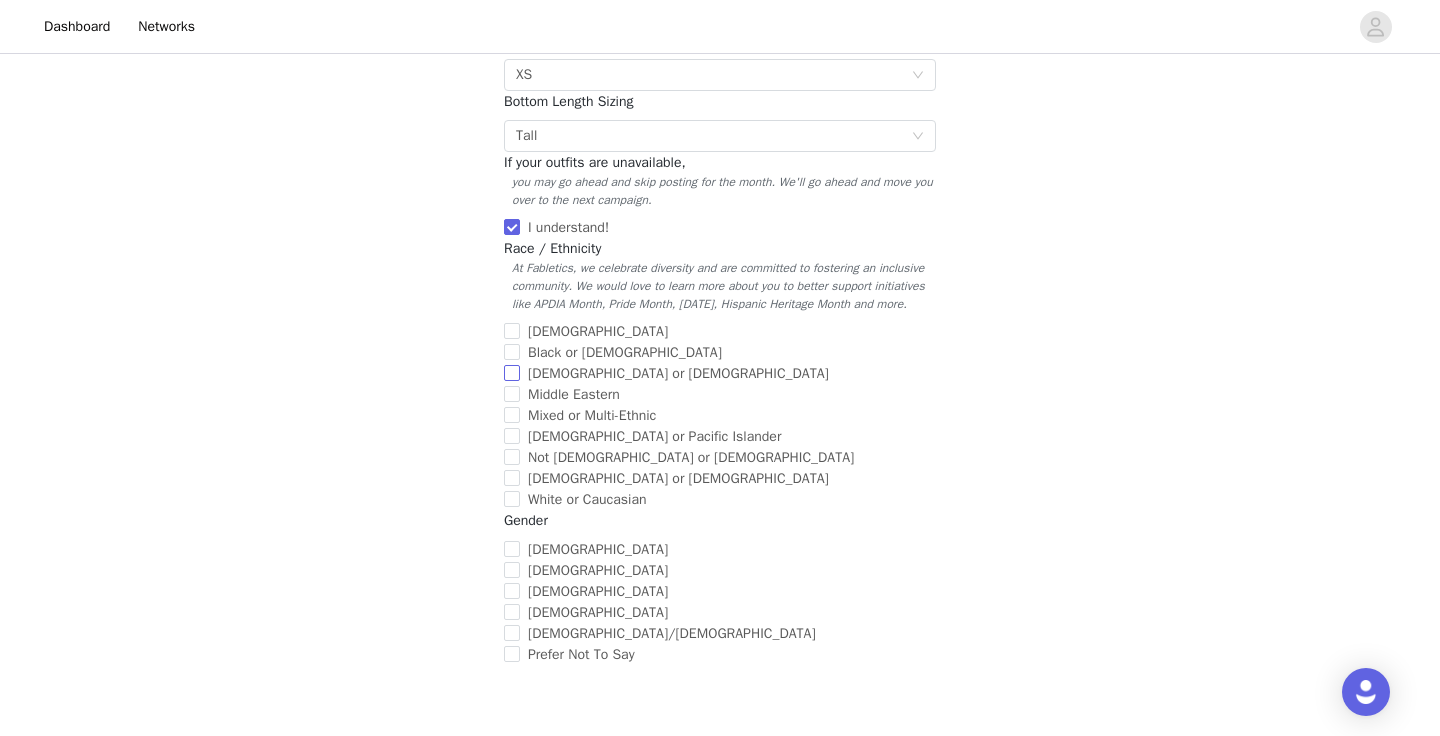 click on "[DEMOGRAPHIC_DATA] or [DEMOGRAPHIC_DATA]" at bounding box center [512, 373] 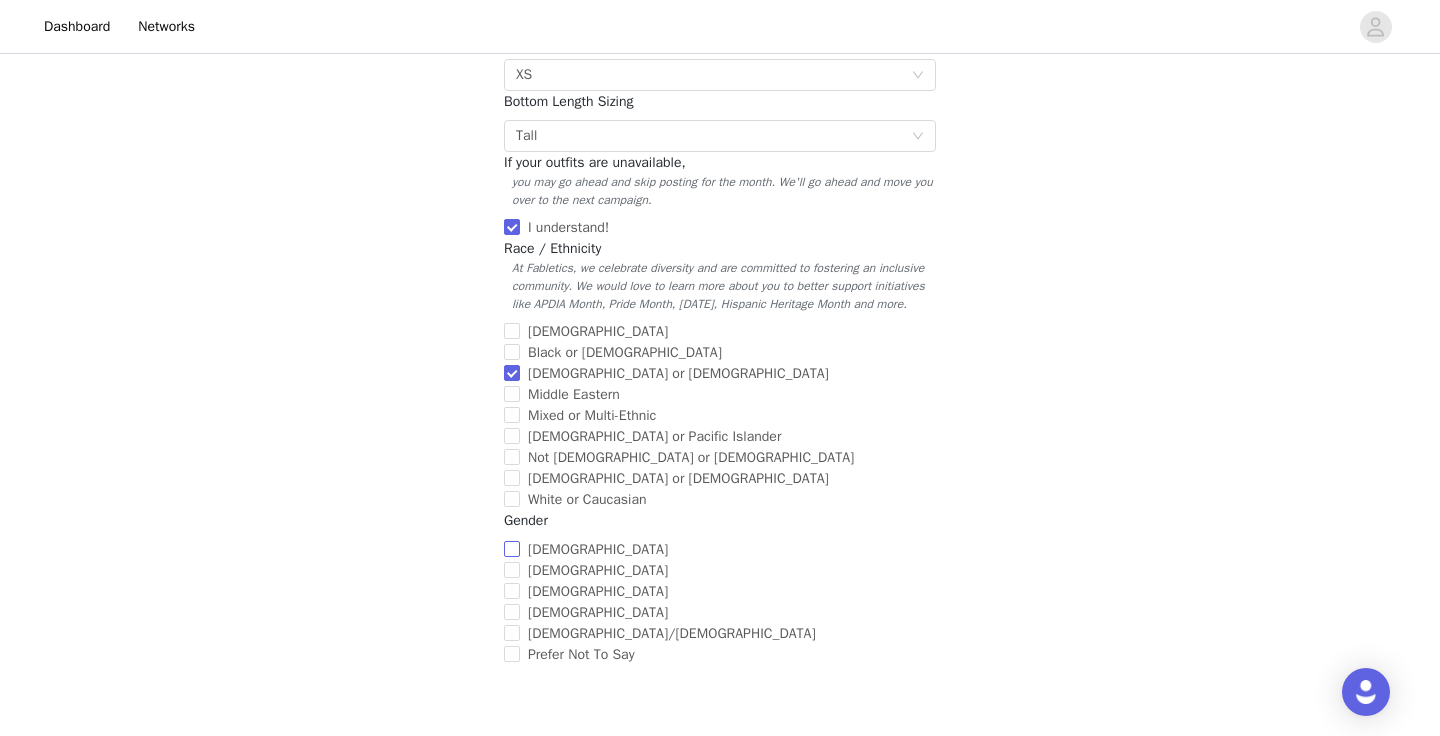 click on "[DEMOGRAPHIC_DATA]" at bounding box center [512, 549] 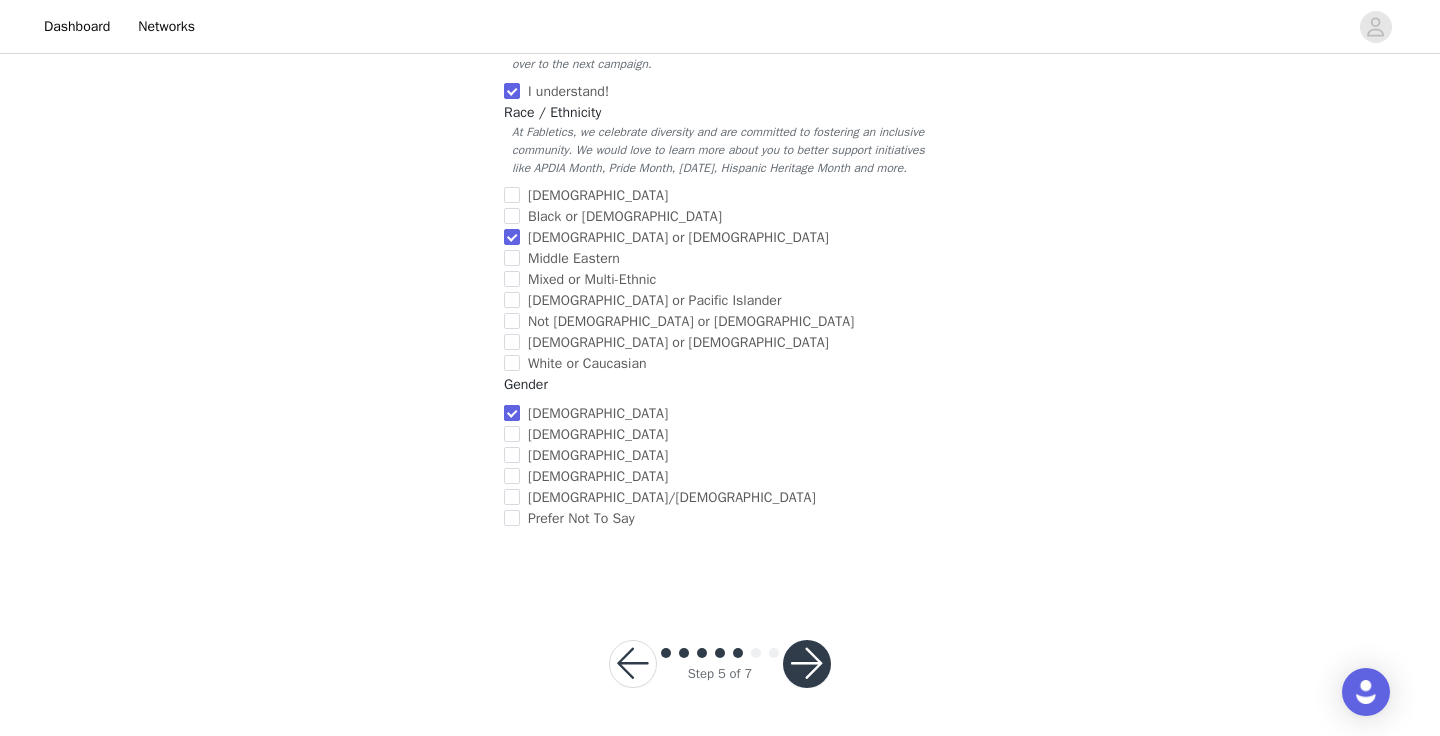 scroll, scrollTop: 762, scrollLeft: 0, axis: vertical 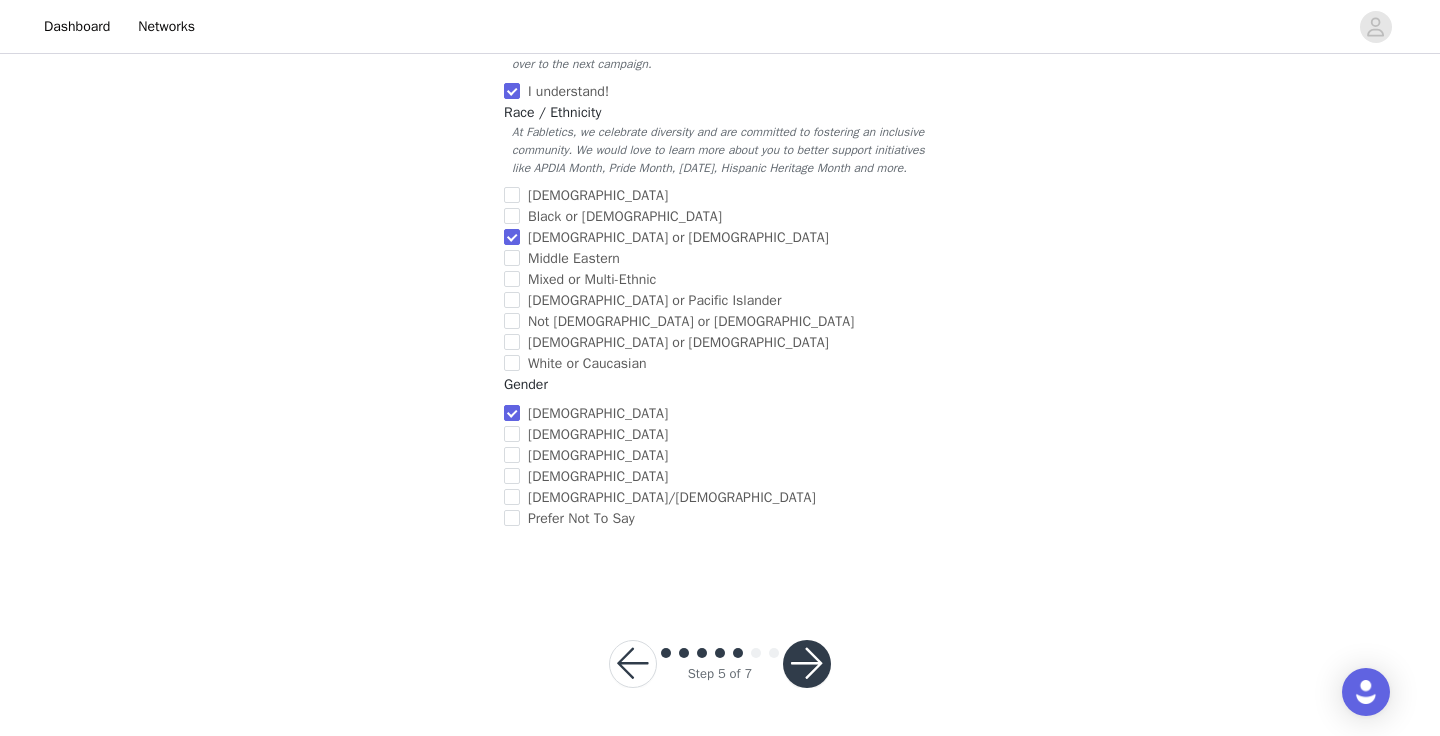 click at bounding box center (807, 664) 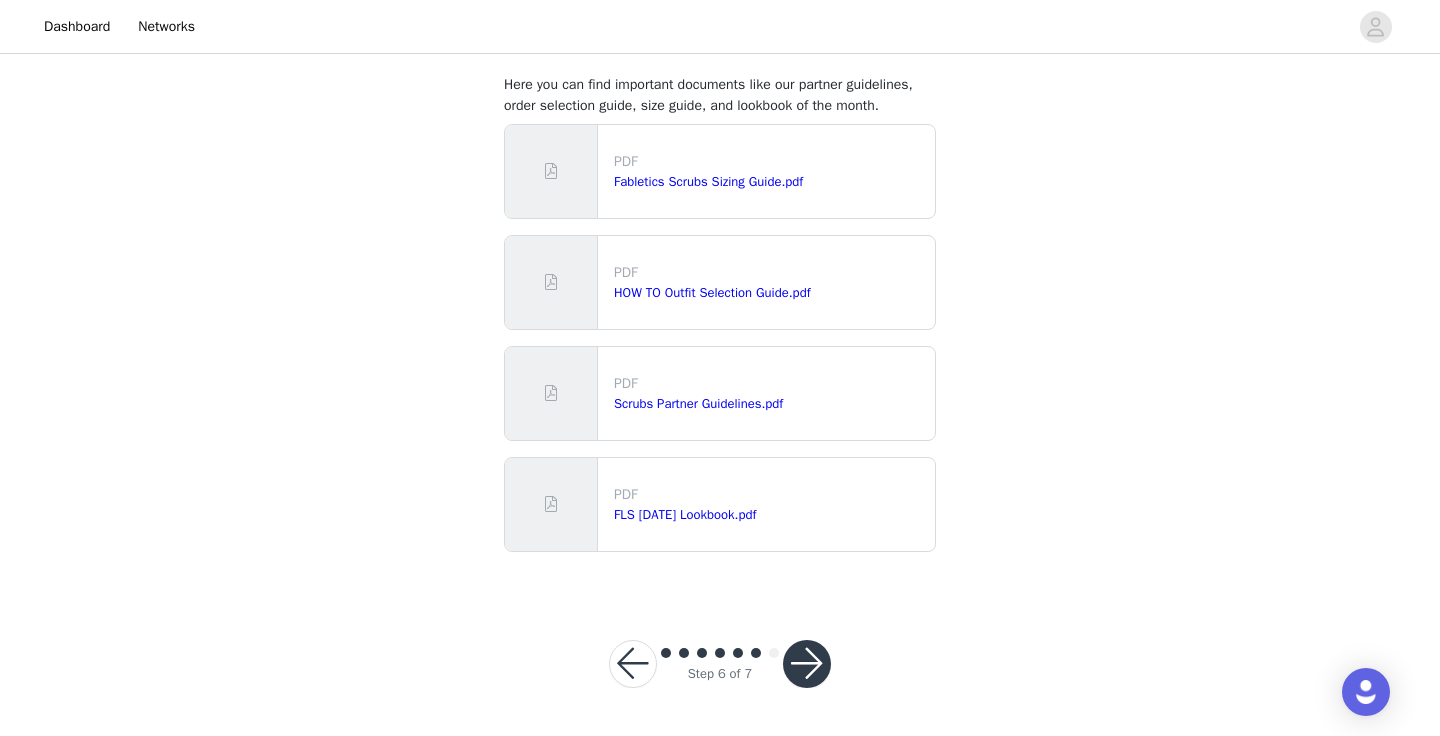 scroll, scrollTop: 111, scrollLeft: 0, axis: vertical 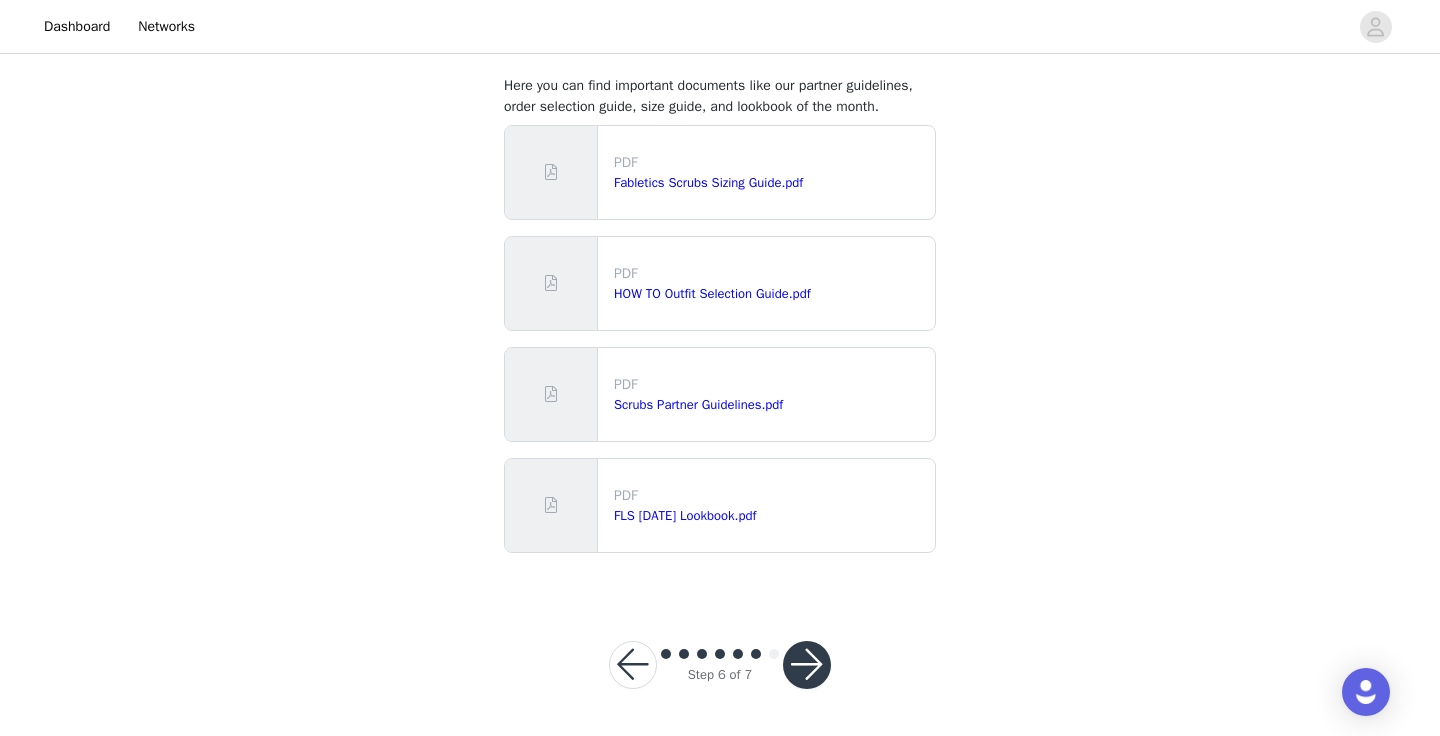 click at bounding box center [807, 665] 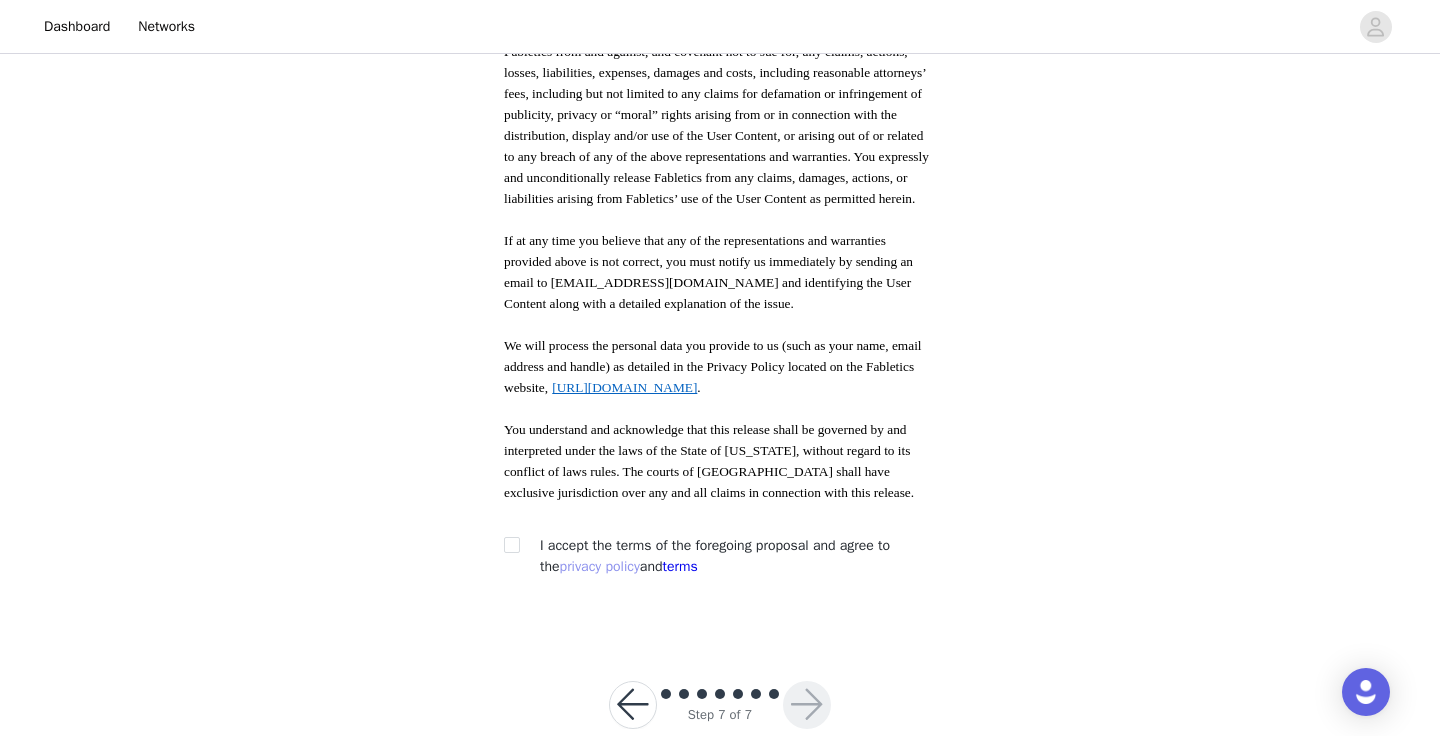 scroll, scrollTop: 1049, scrollLeft: 0, axis: vertical 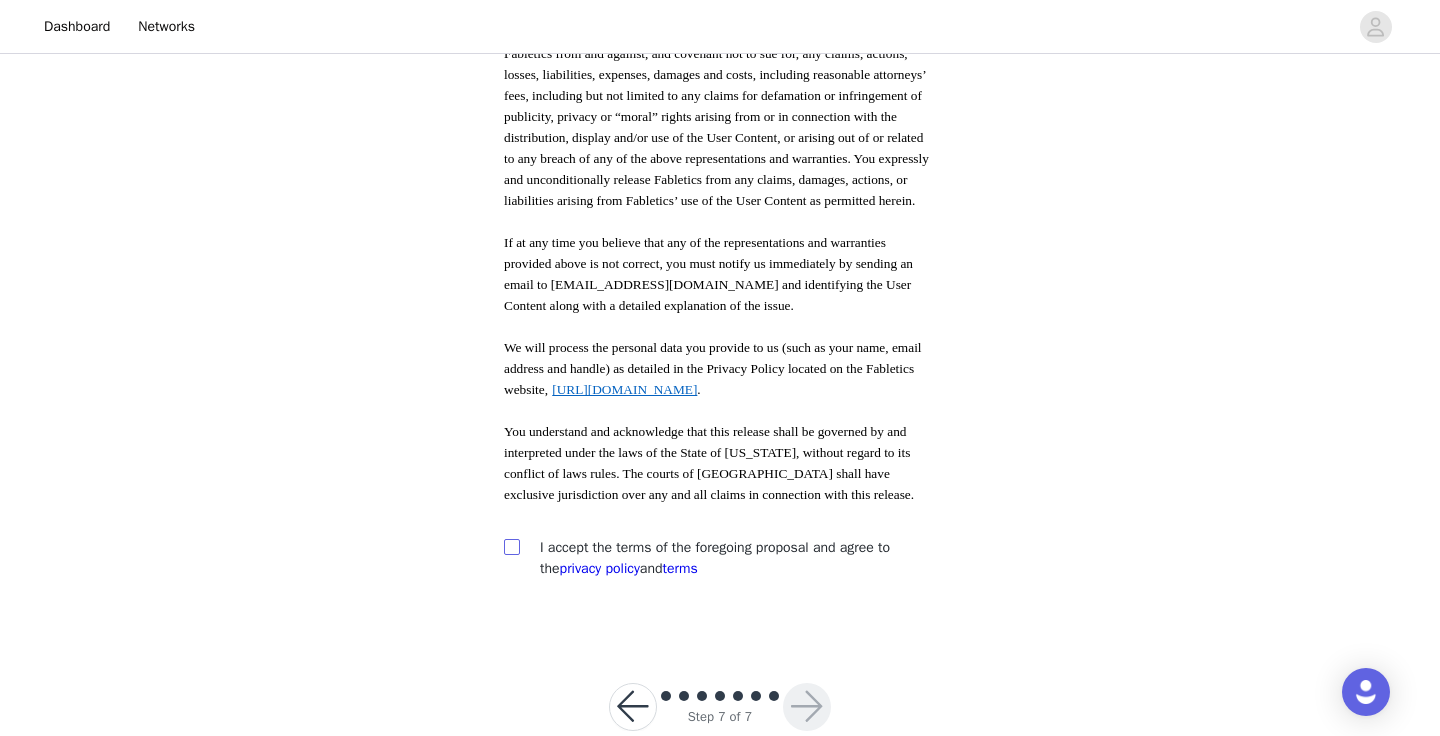 click at bounding box center [511, 546] 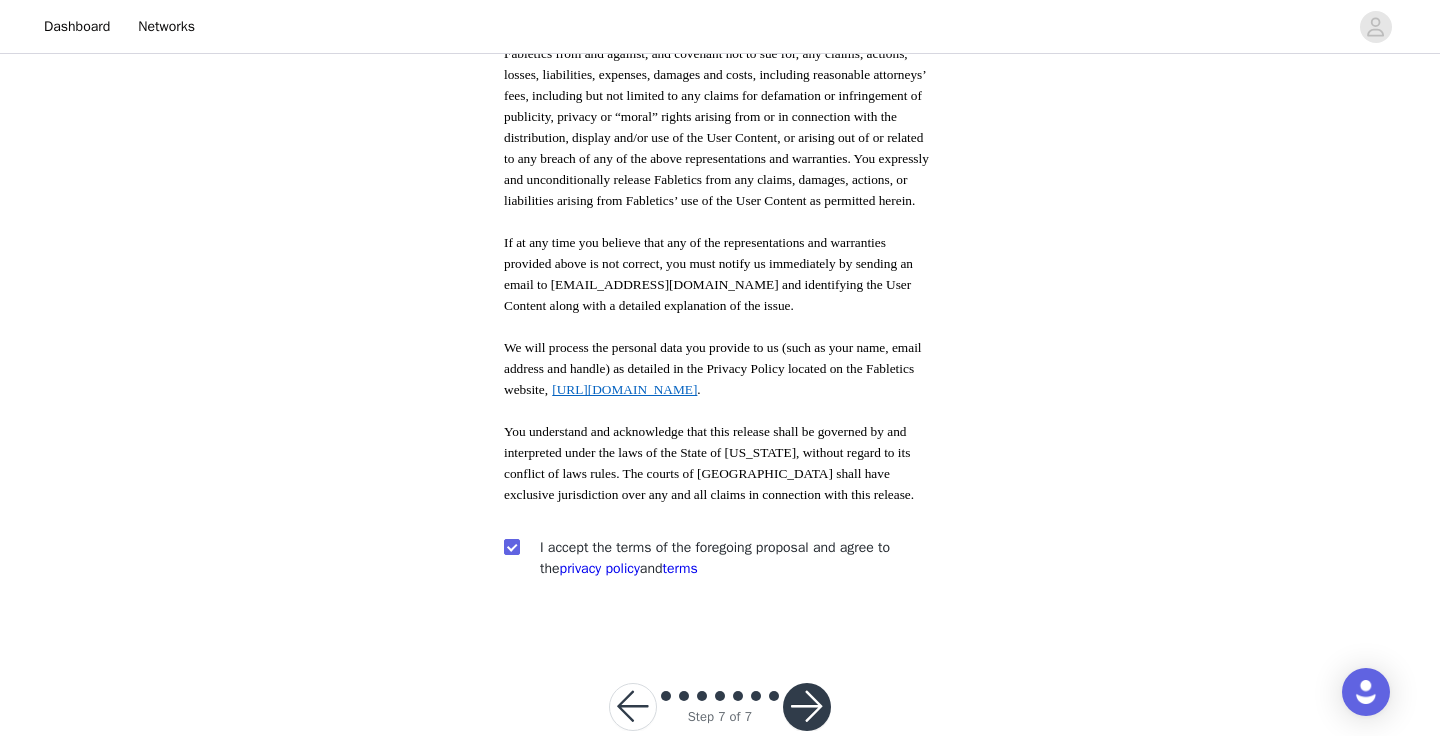 click at bounding box center (807, 707) 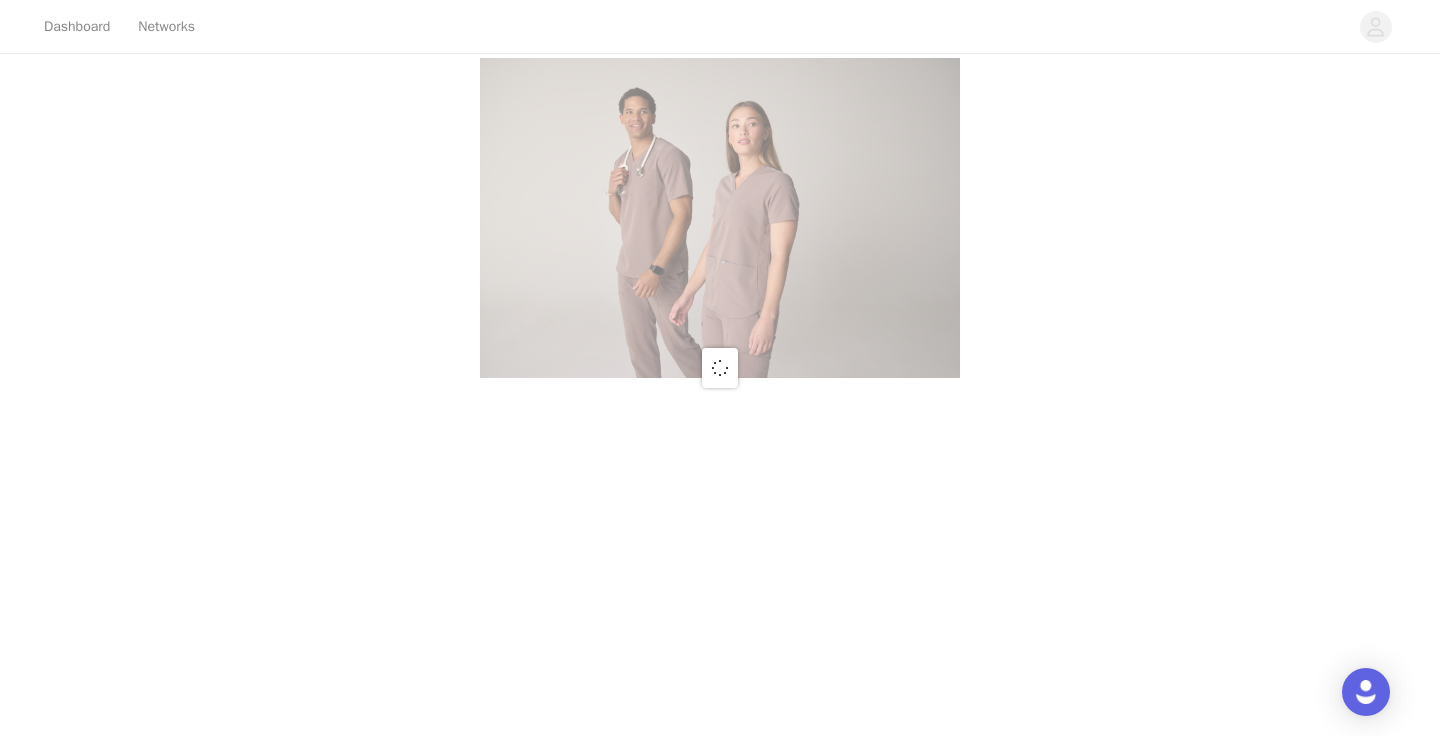 scroll, scrollTop: 0, scrollLeft: 0, axis: both 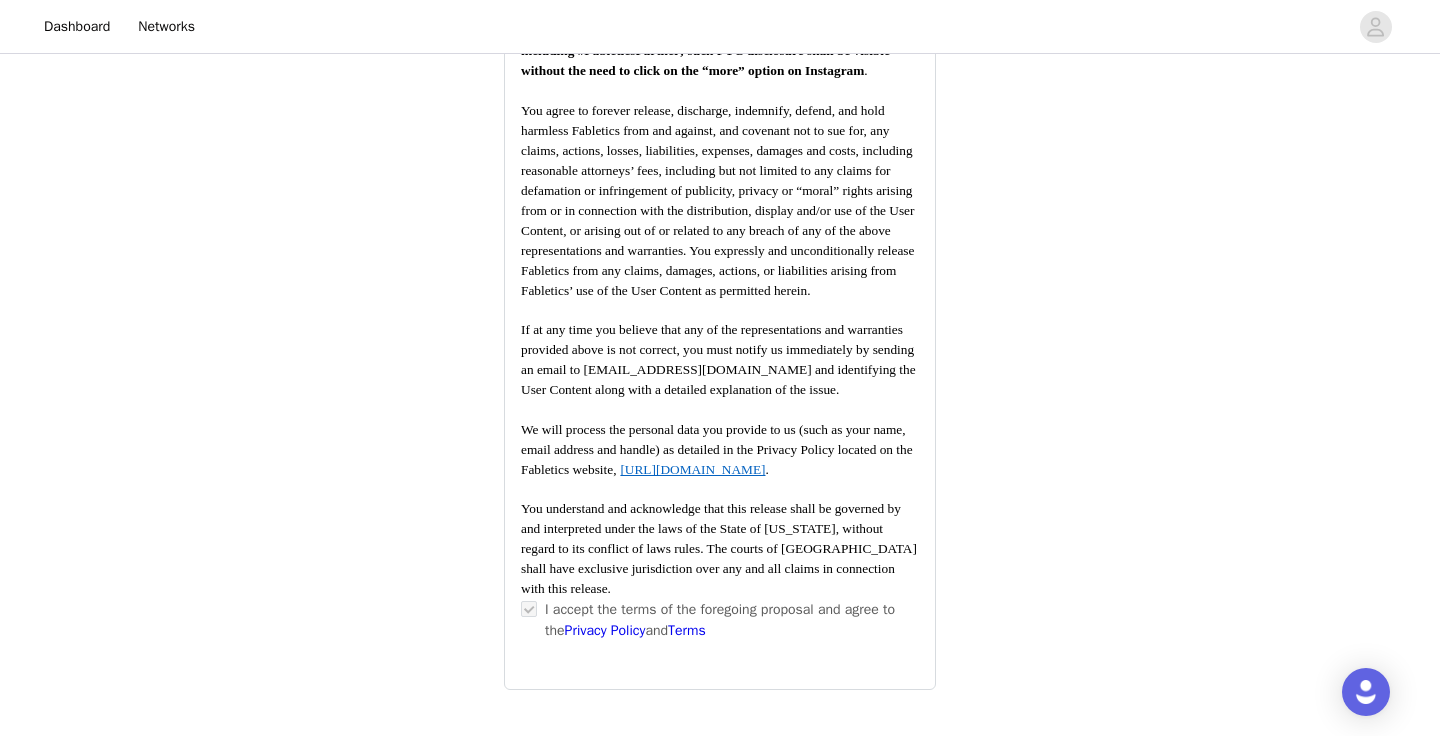 click on "Submit Proposal" at bounding box center [720, 778] 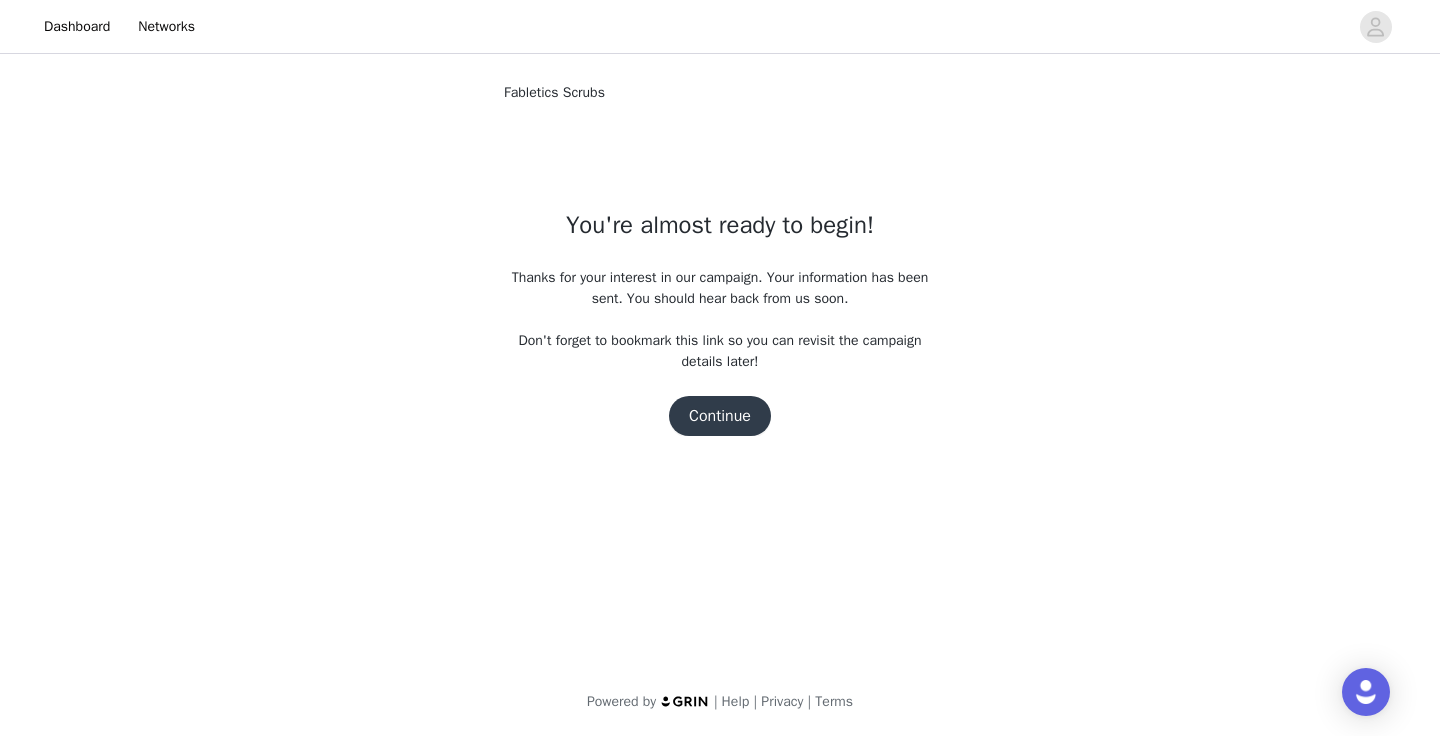 scroll, scrollTop: 0, scrollLeft: 0, axis: both 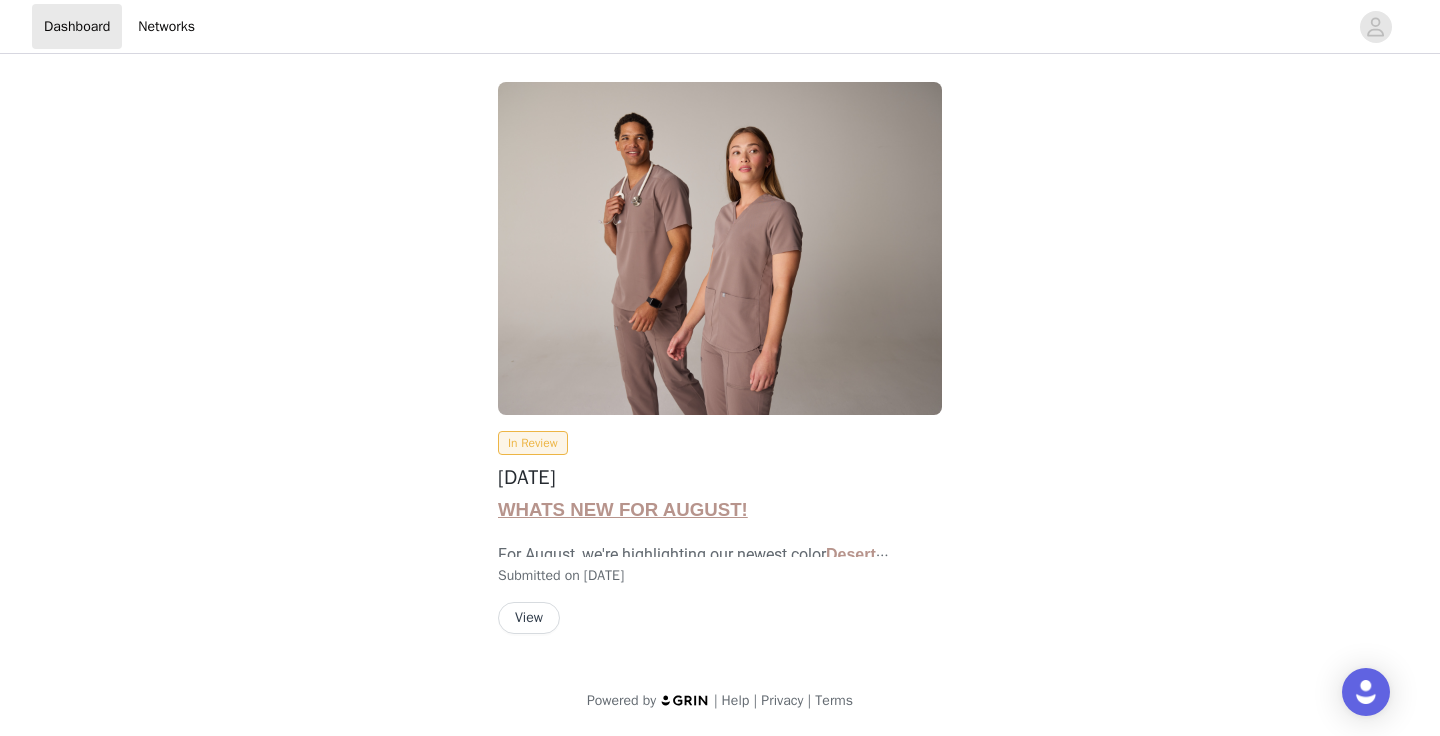 click on "View" at bounding box center [529, 618] 